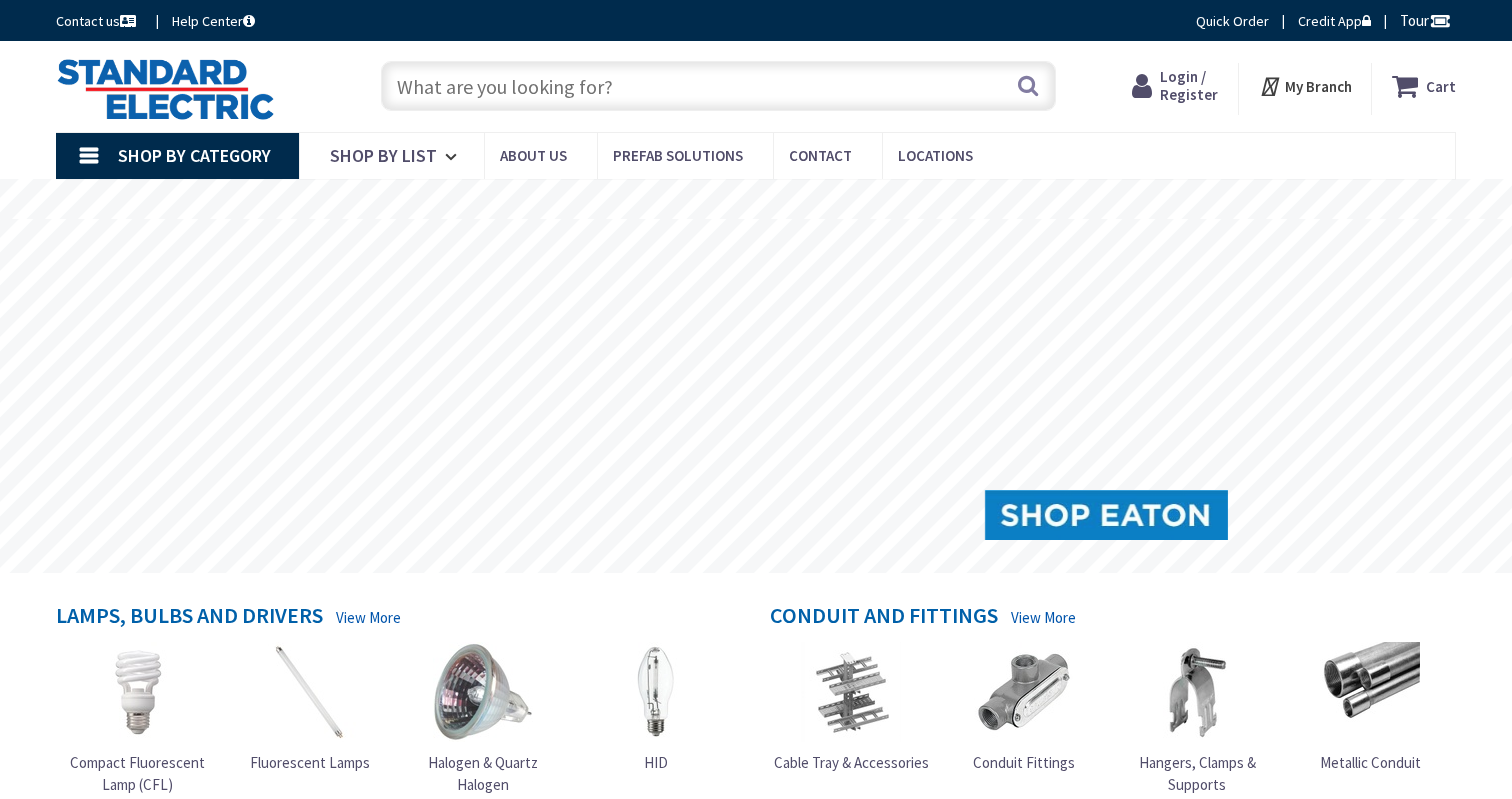 scroll, scrollTop: 0, scrollLeft: 0, axis: both 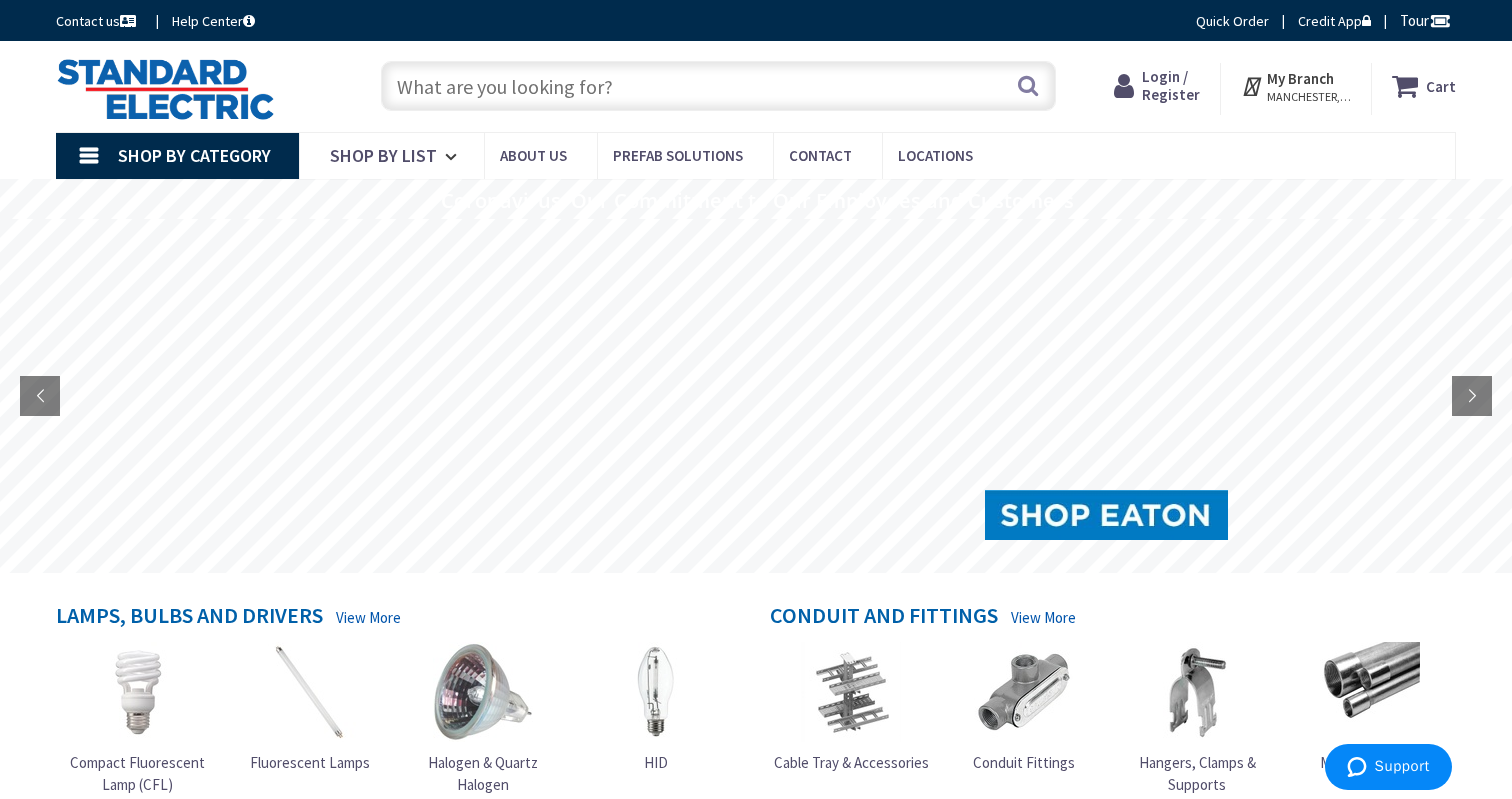click on "Login / Register" at bounding box center [1171, 85] 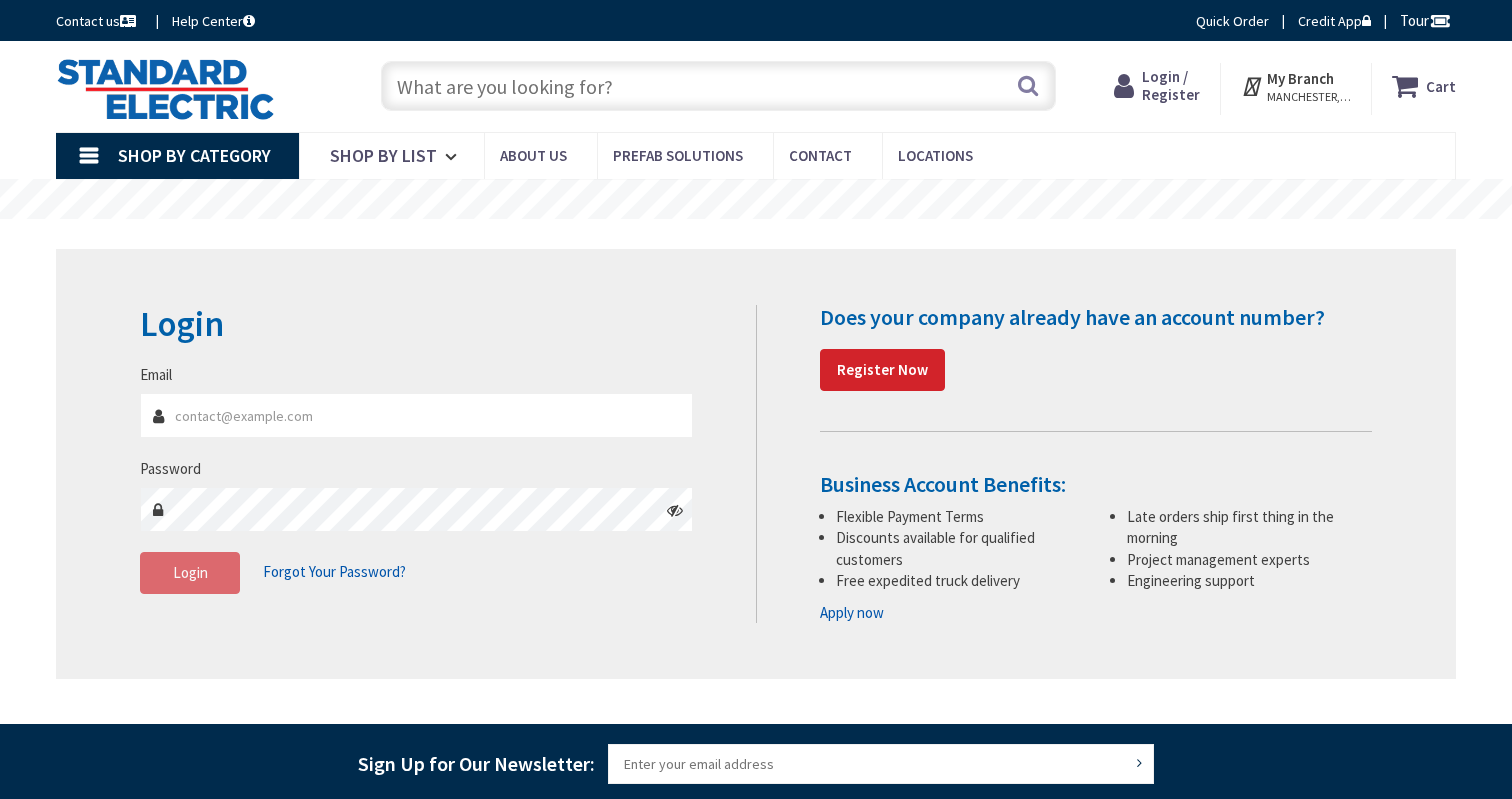scroll, scrollTop: 0, scrollLeft: 0, axis: both 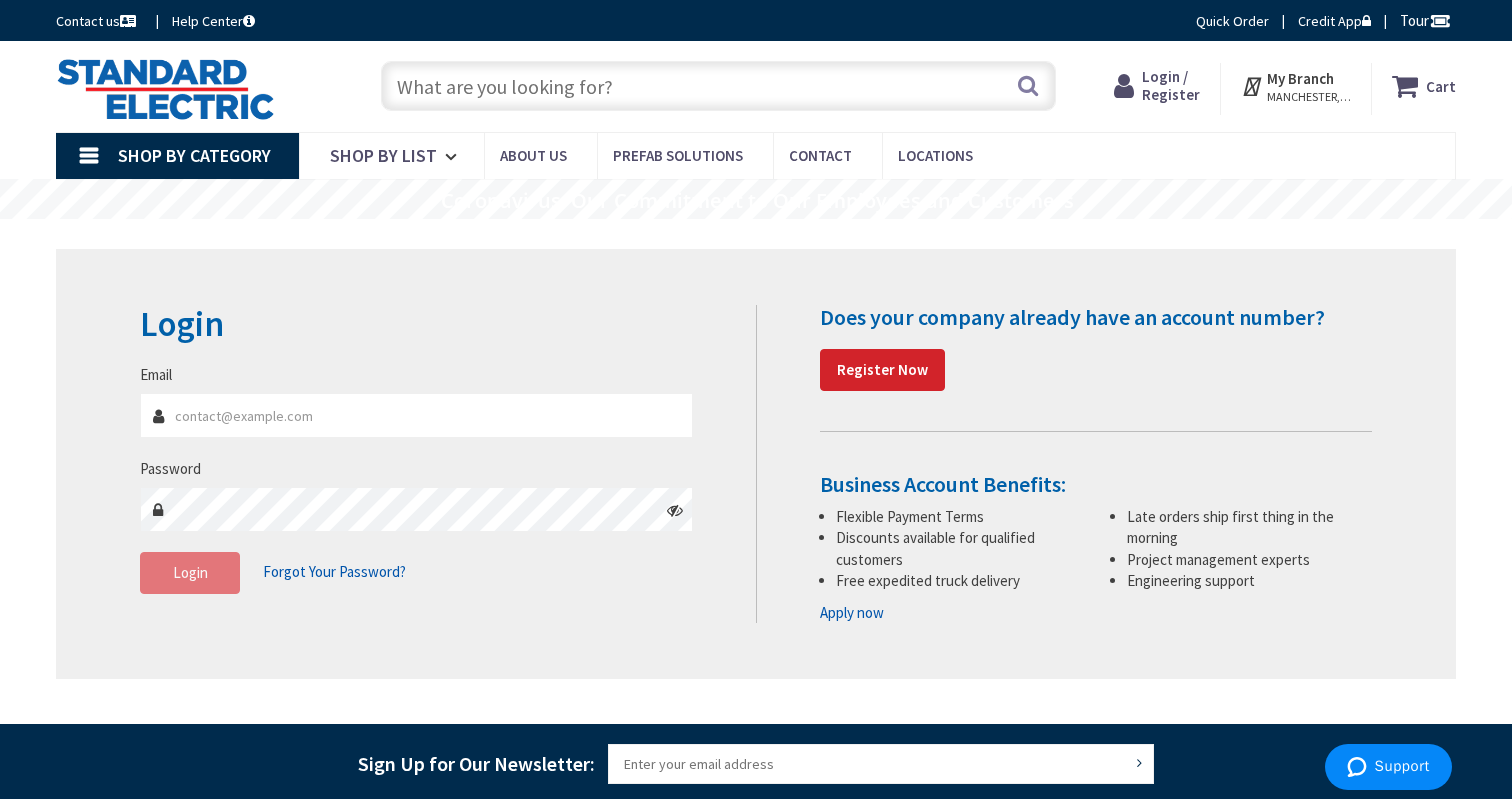 type on "[FIRST]@[DOMAIN]" 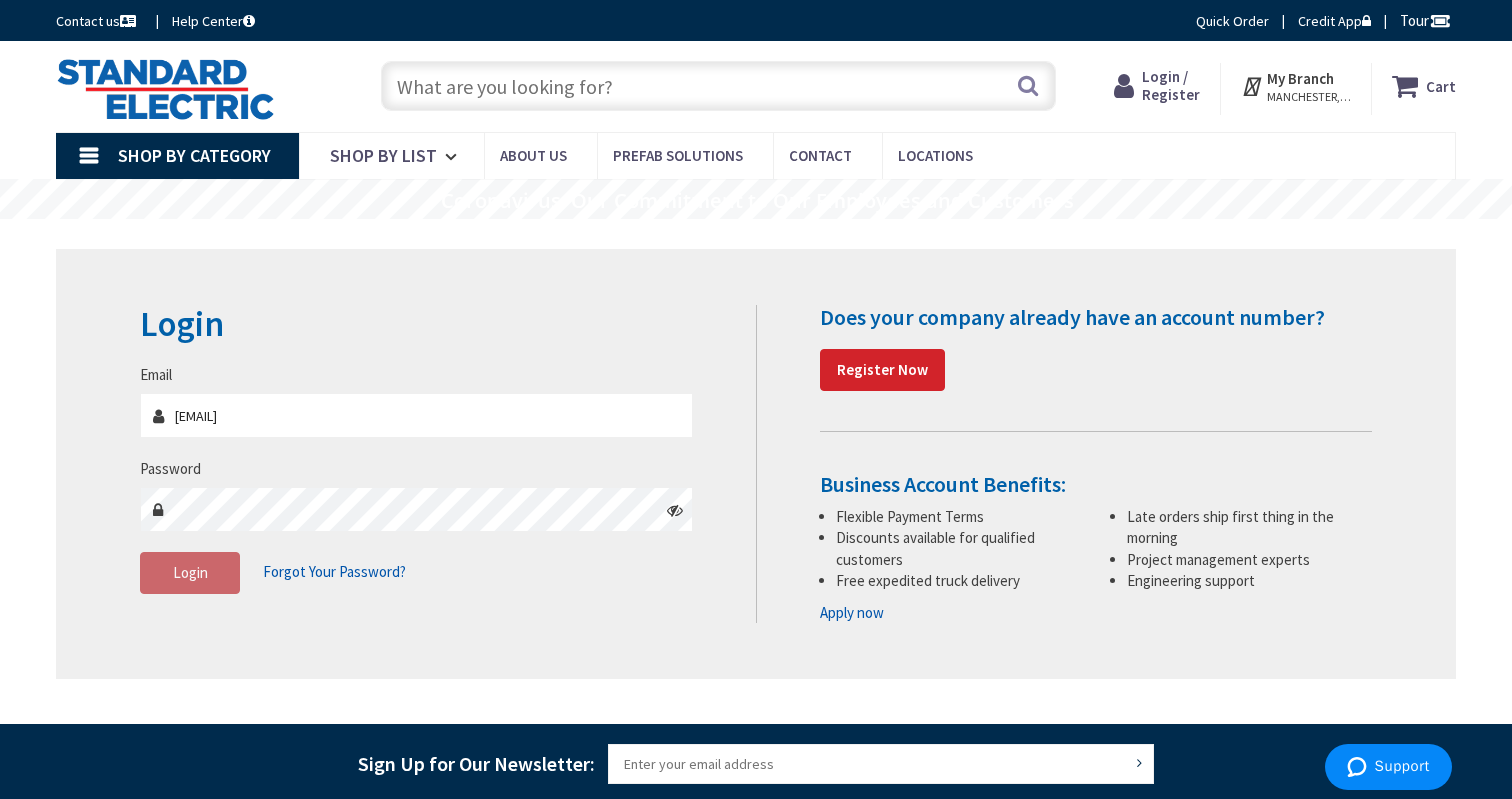 click on "Login" at bounding box center [190, 572] 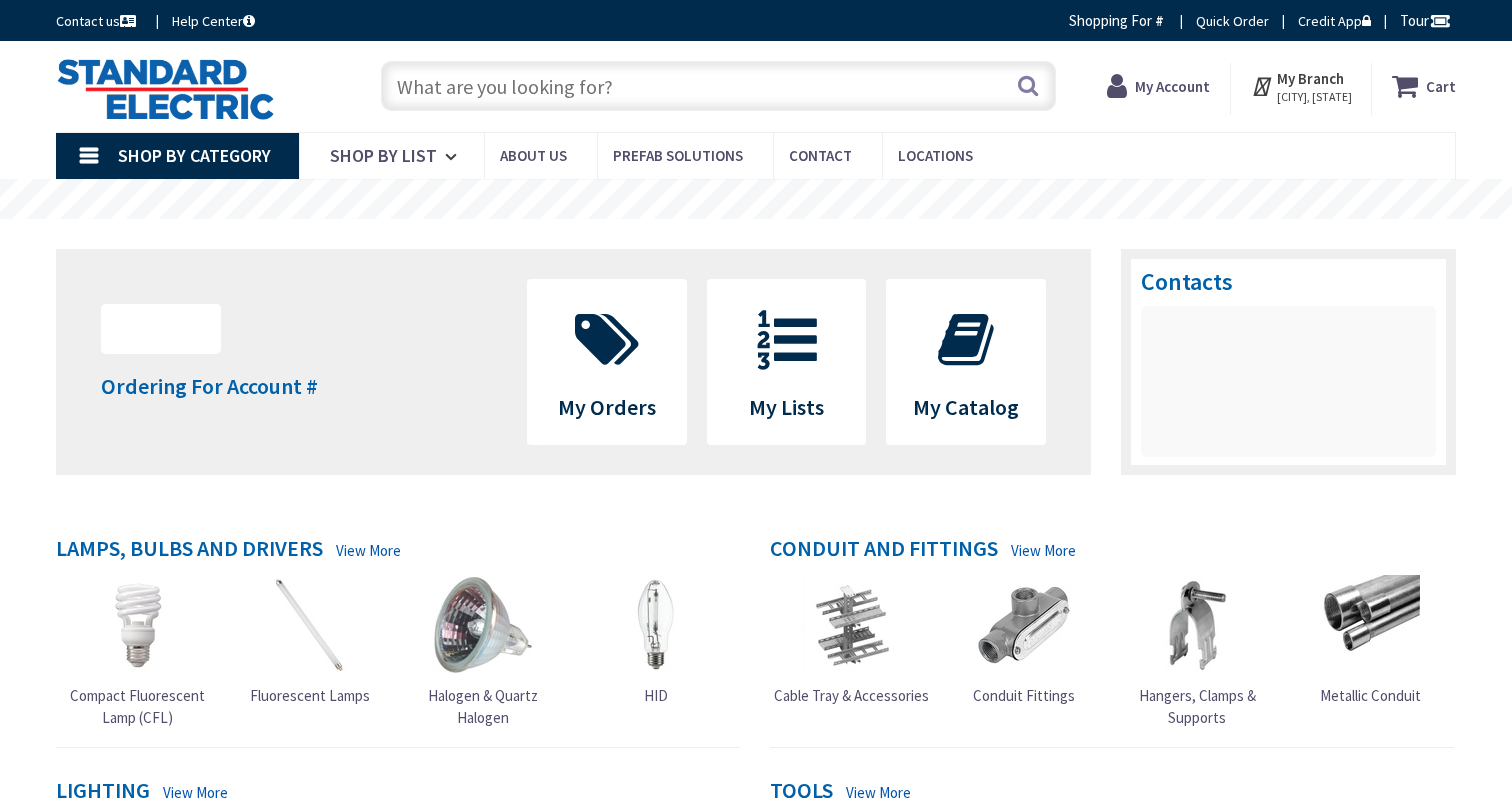 scroll, scrollTop: 0, scrollLeft: 0, axis: both 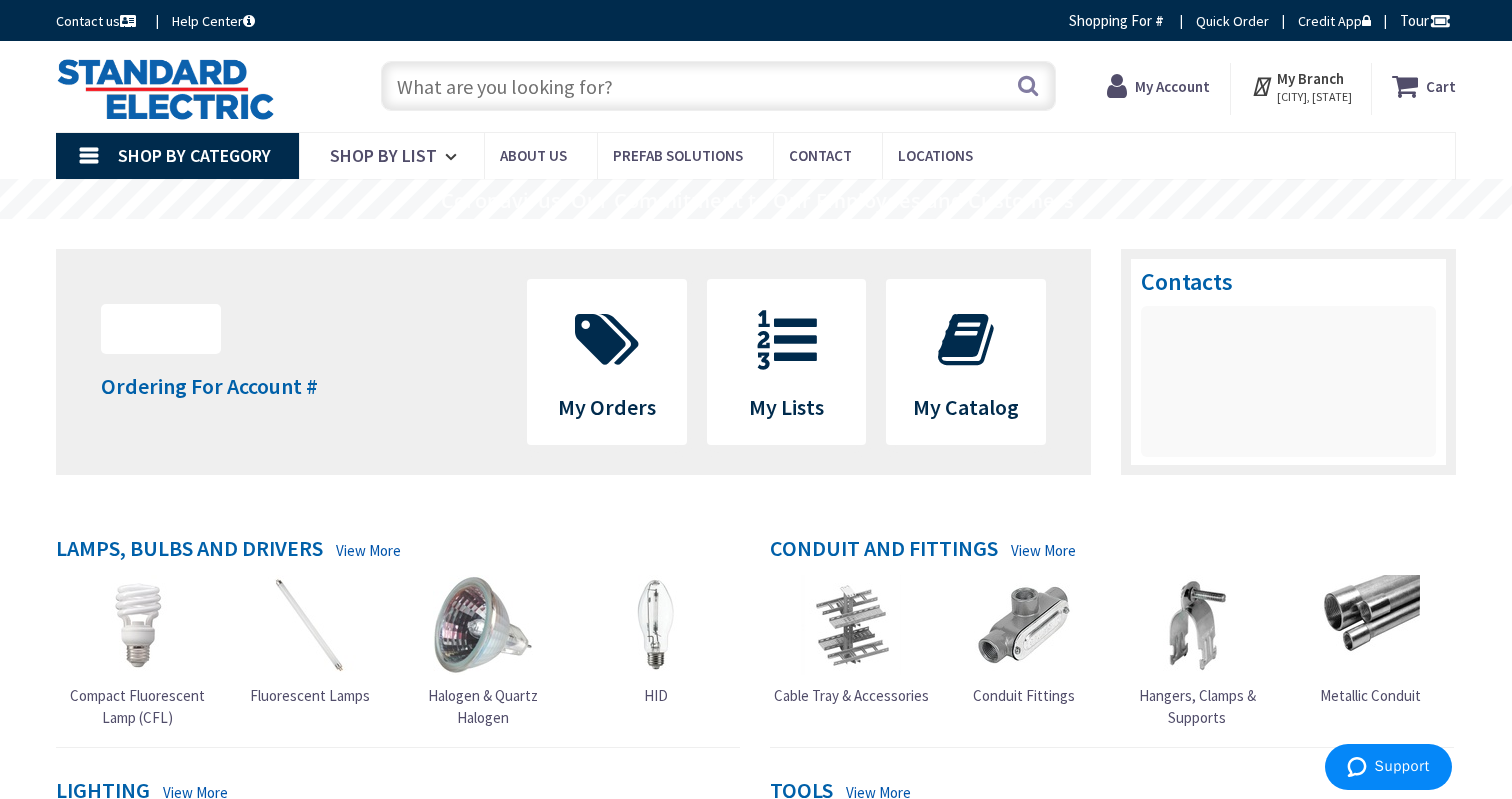 click on "My Account" at bounding box center (1159, 89) 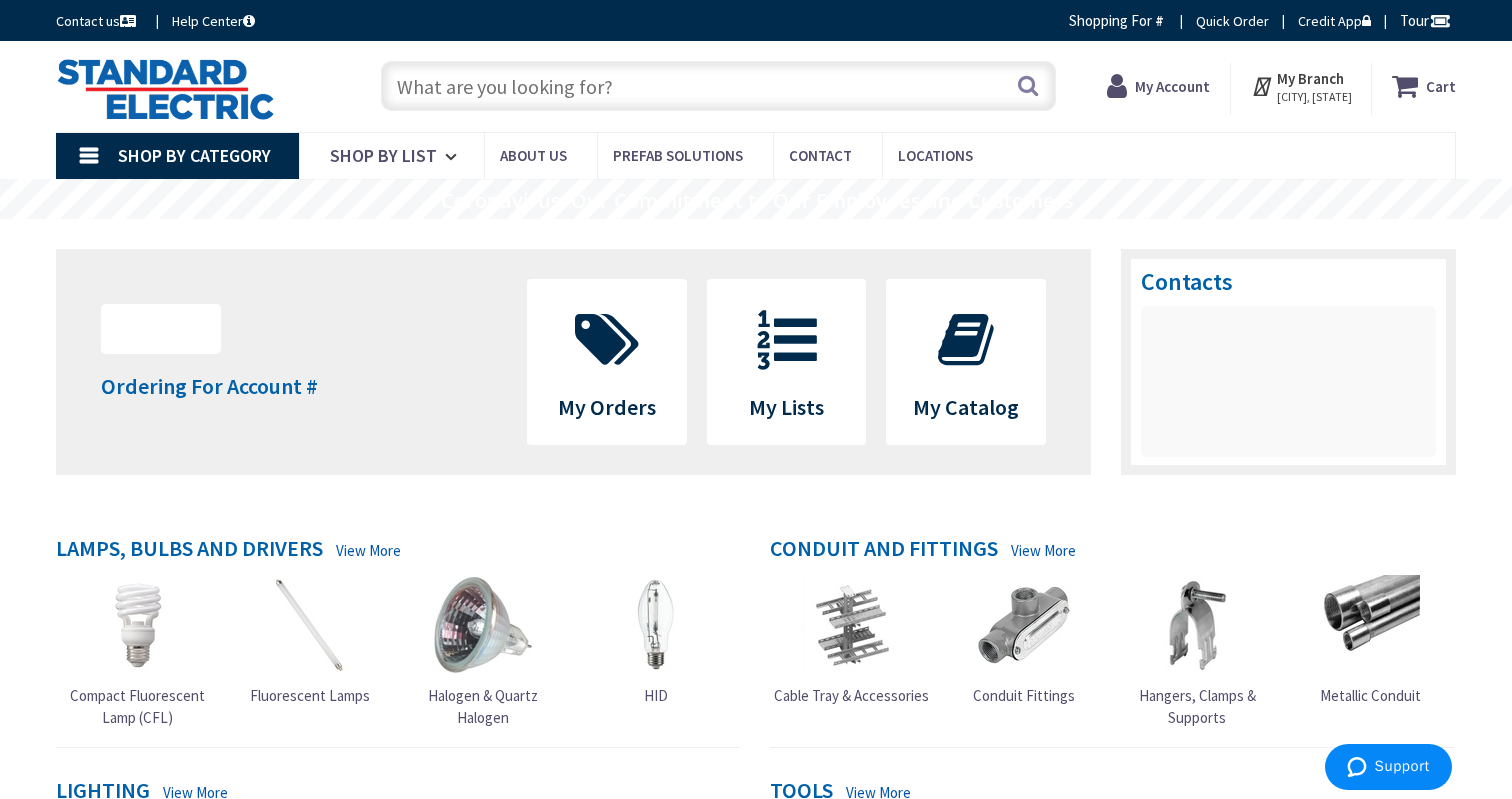 click on "My Account" at bounding box center [1172, 86] 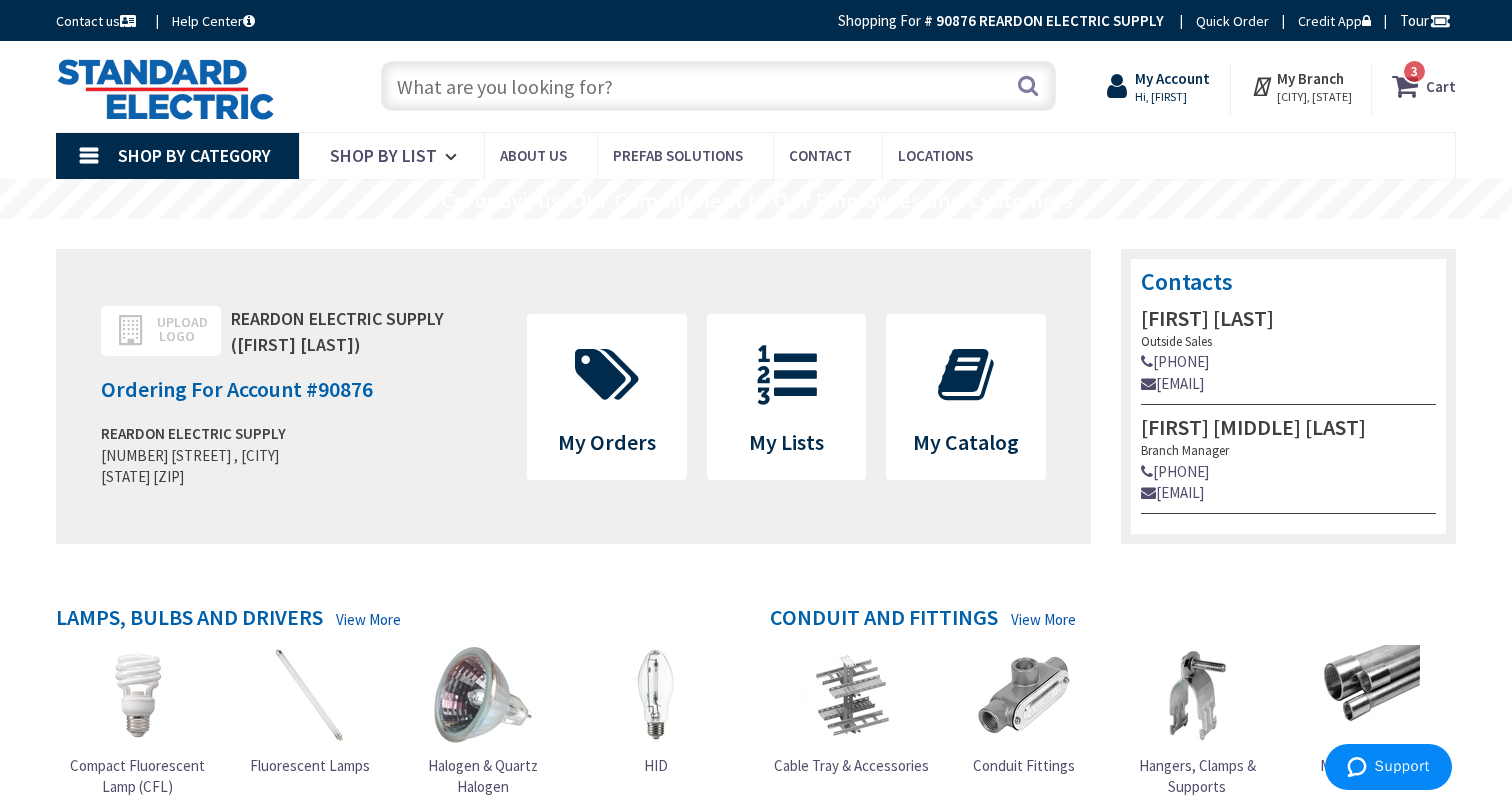 scroll, scrollTop: 0, scrollLeft: 0, axis: both 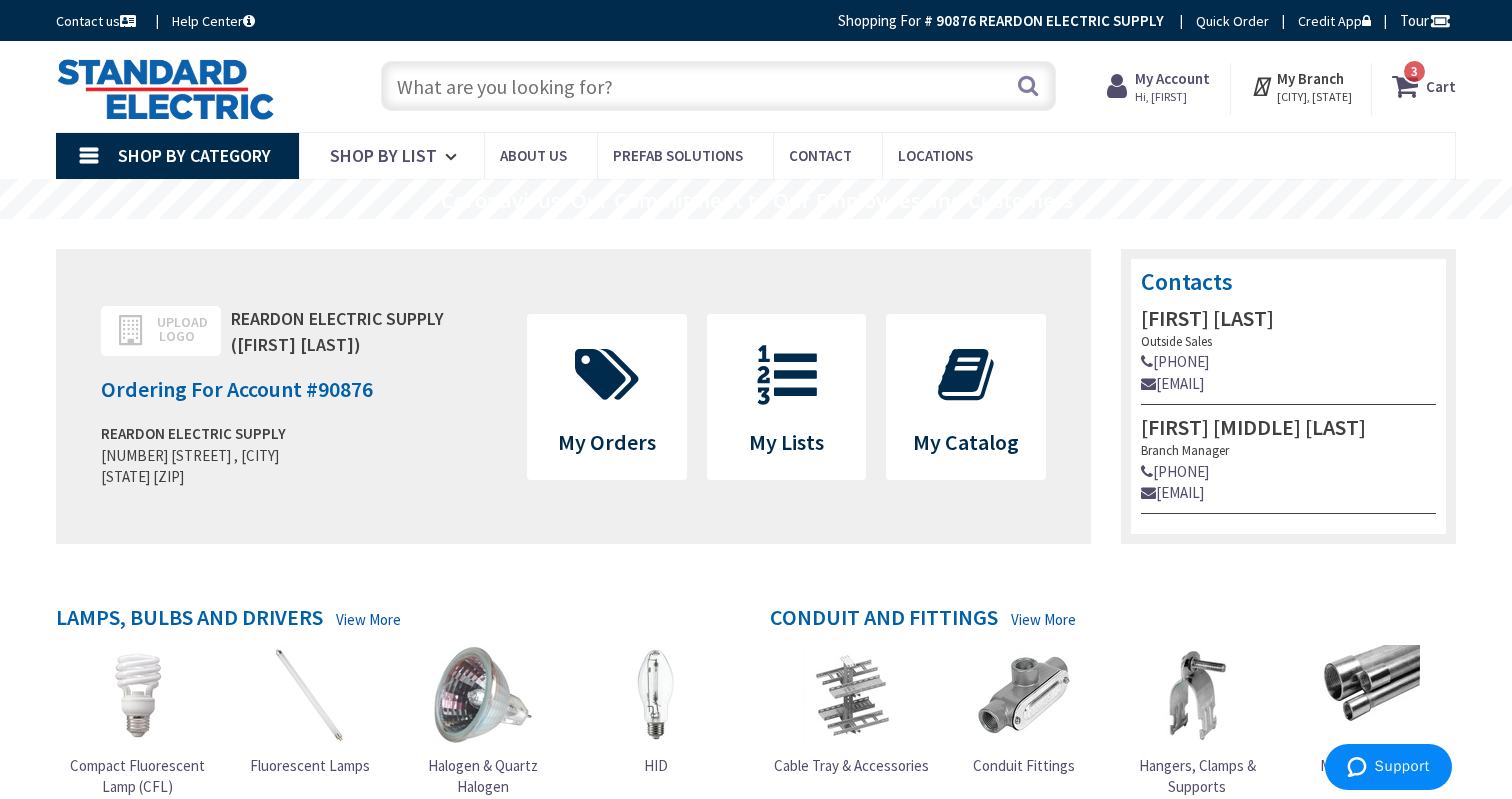 click on "Hi, [FIRST]" at bounding box center [1172, 97] 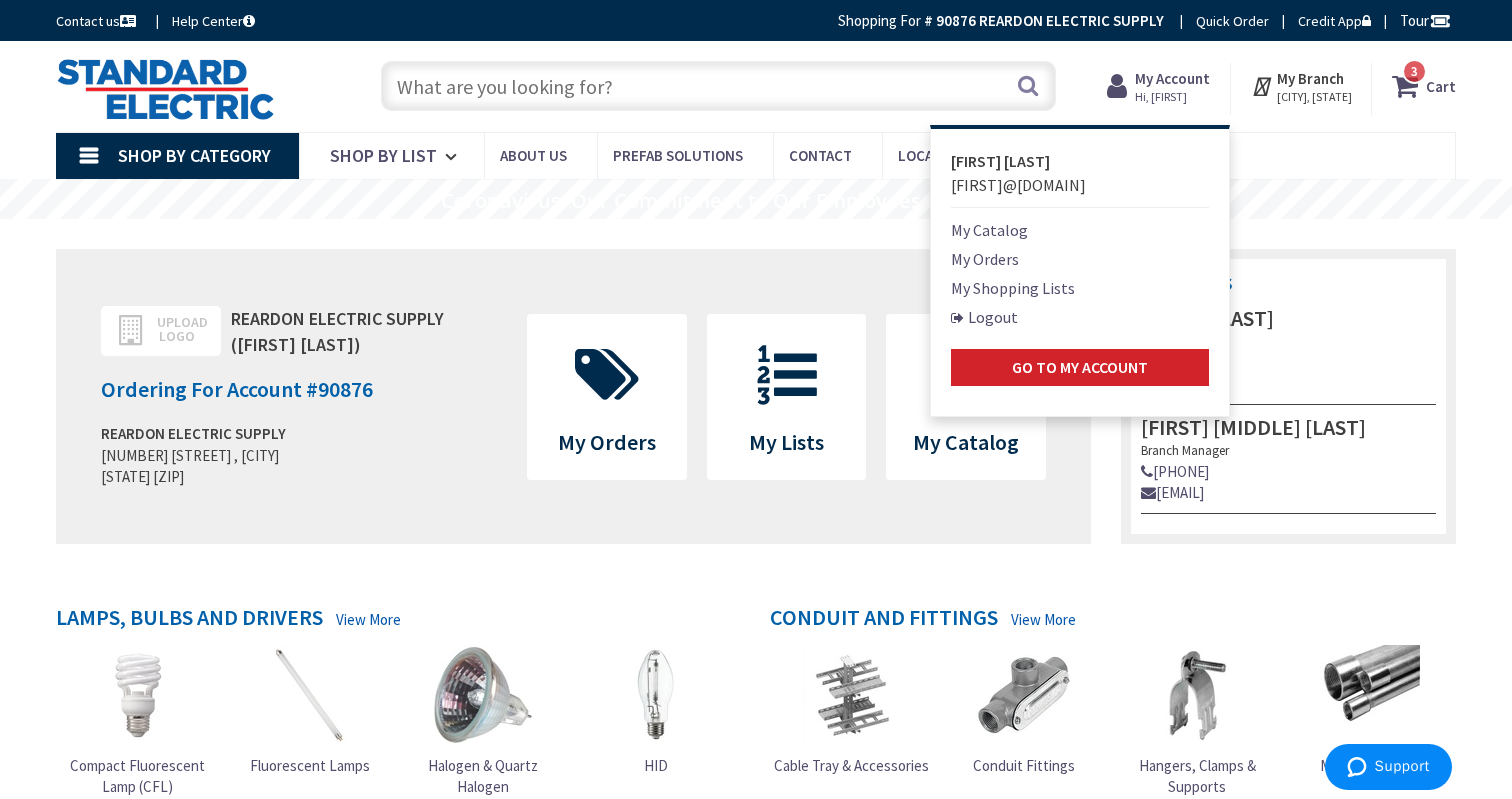 click on "Shop By Category
Conduit and Fittings Cable Tray & Accessories Cable Trays Cable Tray Fittings & Accessories Conduit Fittings Combination Fittings Conduit Bushings Conduit Fitting Bodies Conduit Lock Nuts Conduit Nipples Conduit Reducing Washers Covers & Gaskets EMT Fittings ENT & Innerduct Fittings Expansion Fittings Flex Fittings Hazardous Location Fittings Liquid Tight Fittings PVC Coated Conduit Fittings PVC Conduit Fittings Rigid Conduit Fittings Drains & Breathers Service Entrance Fittings Metal Clad Fittings Hangers, Clamps & Supports Conduit Clips & Clamps Conduit Spacers Conduit Straps Hangers Beam Clamps Supports Metallic Conduit Flexible Metallic Conduit Electrical Metallic Conduit (EMT) Intermediate Metallic Conduit (IMC) PVC Coated Conduit Rigid Metallic Conduit (RMC) Liquidtight Metallic Conduit (LTMC) Non-Metallic Conduit Flexible Non-Metallic Conduit Electrical Non-Metallic Tubing (ENT) PVC Conduit Raceways MC" at bounding box center [756, 156] 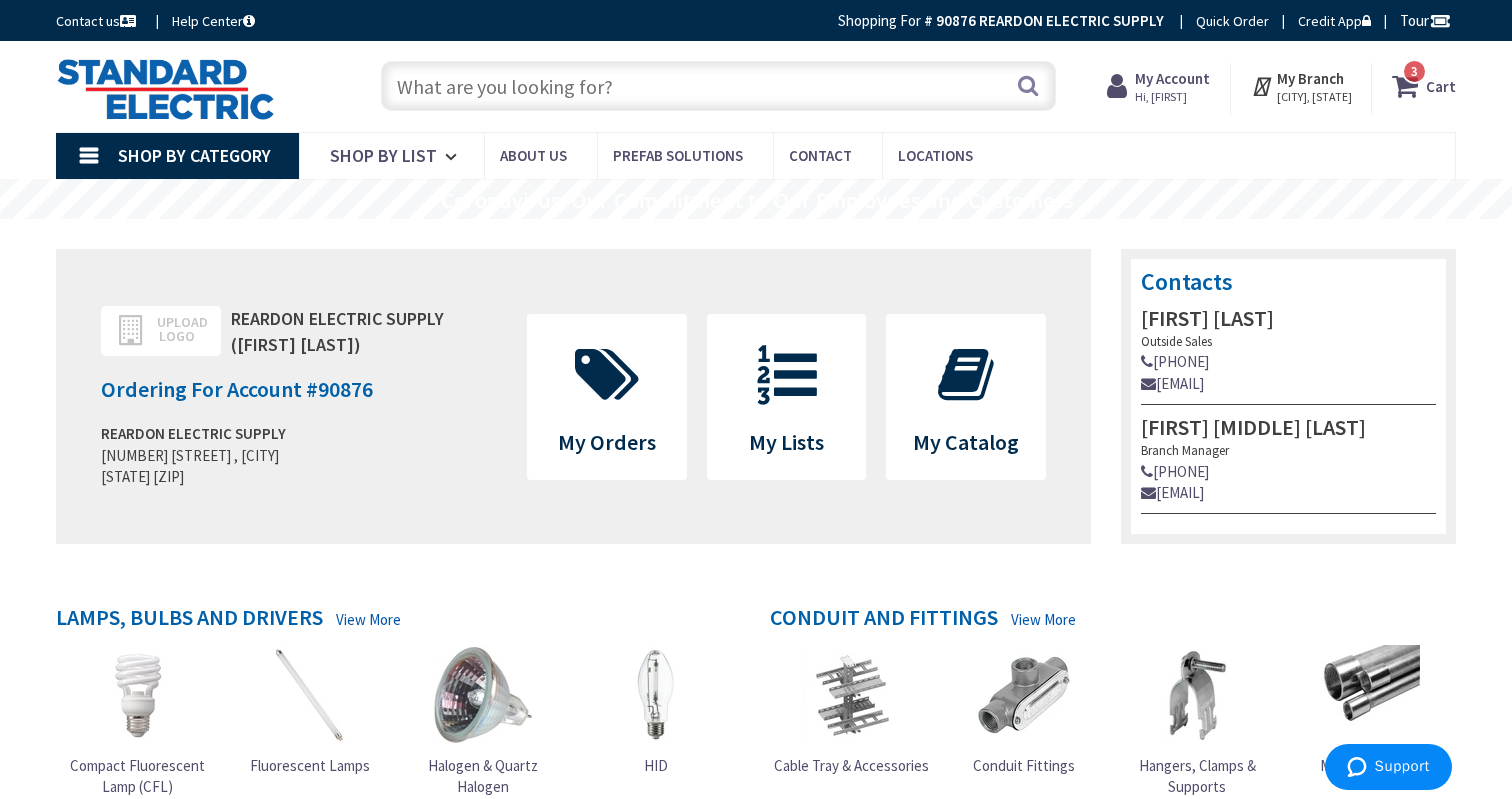 click on "90876 REARDON ELECTRIC SUPPLY" at bounding box center [1050, 20] 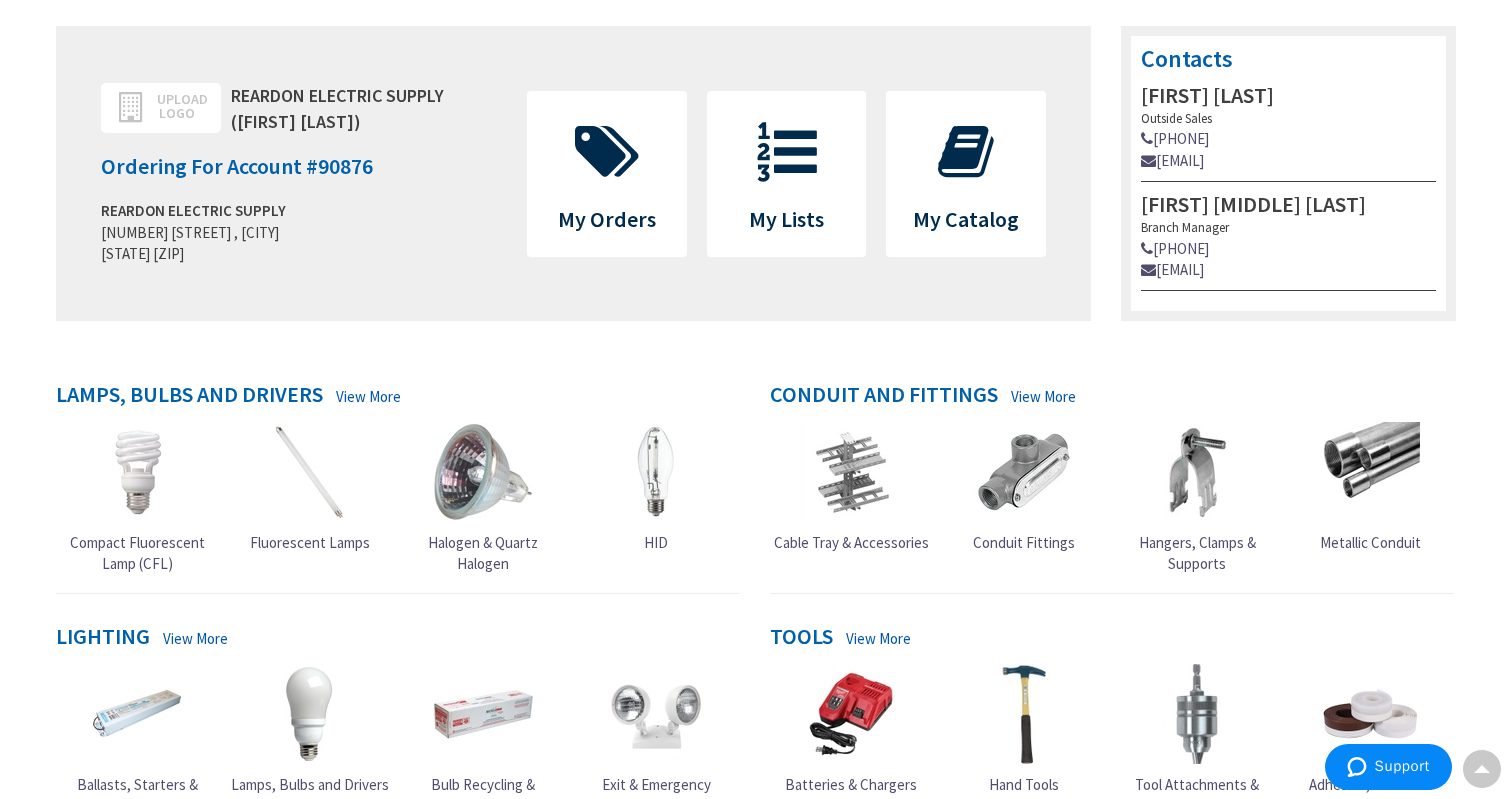 scroll, scrollTop: 198, scrollLeft: 0, axis: vertical 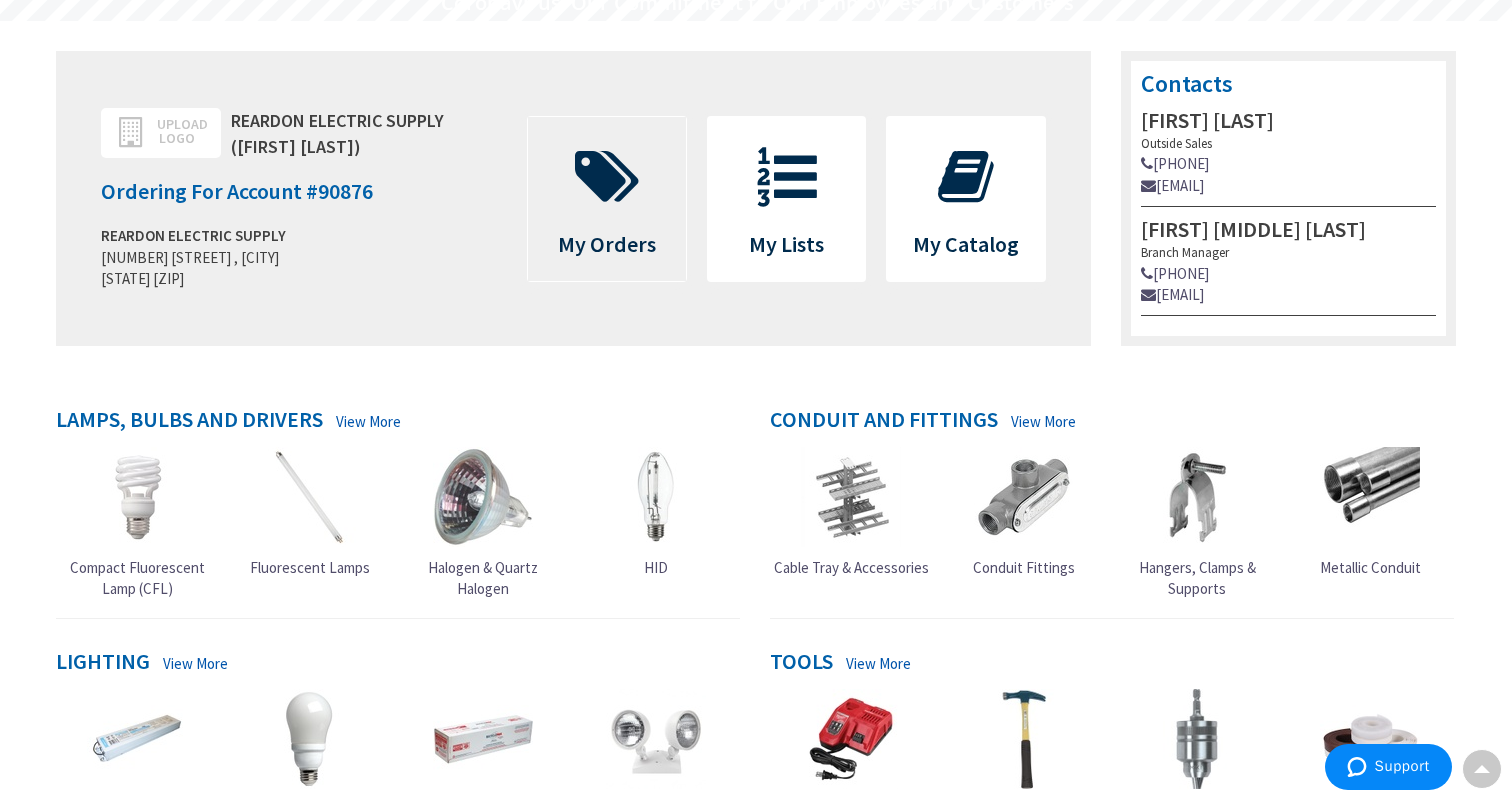 click on "My Orders" at bounding box center [607, 244] 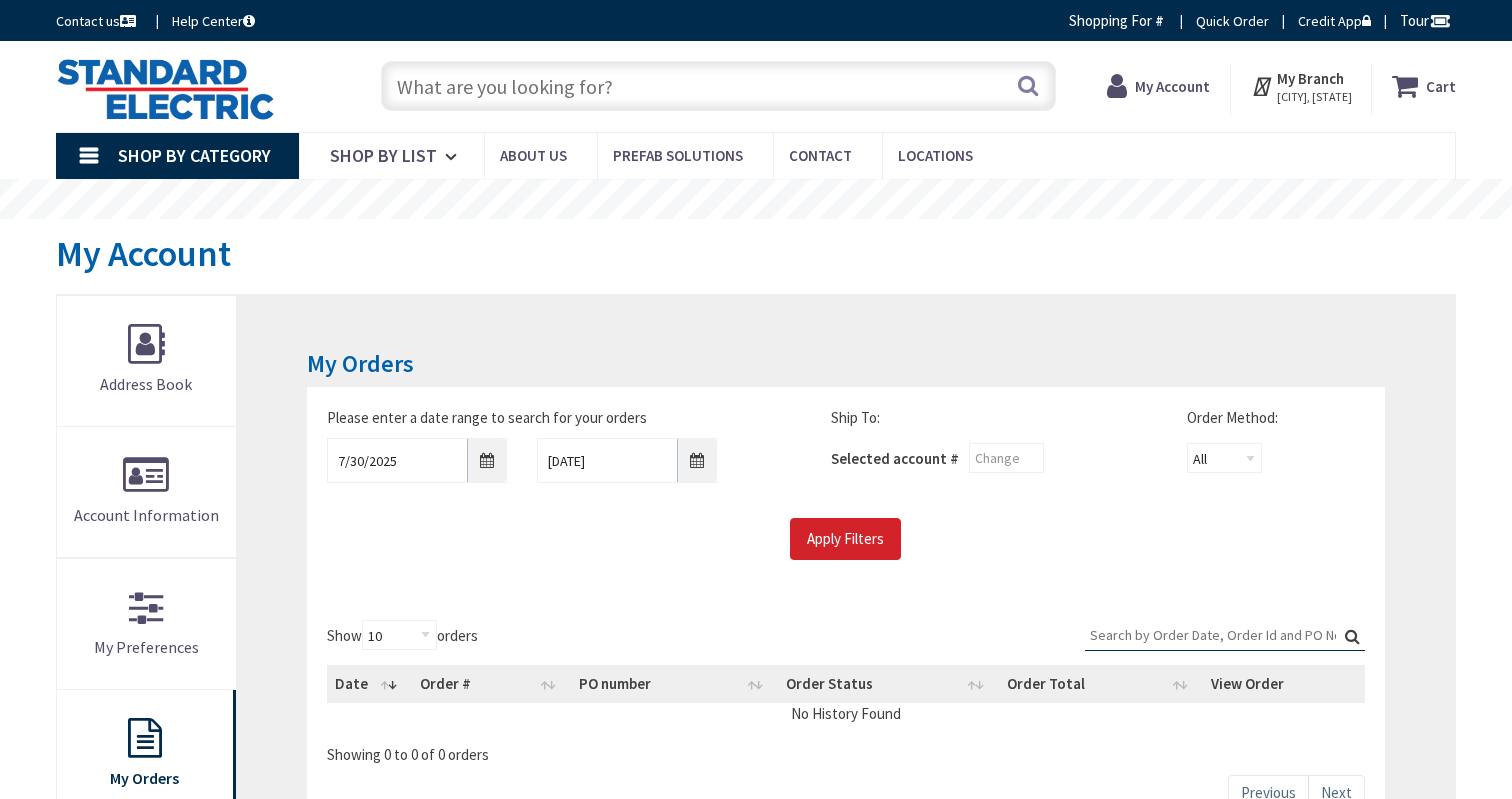 scroll, scrollTop: 0, scrollLeft: 0, axis: both 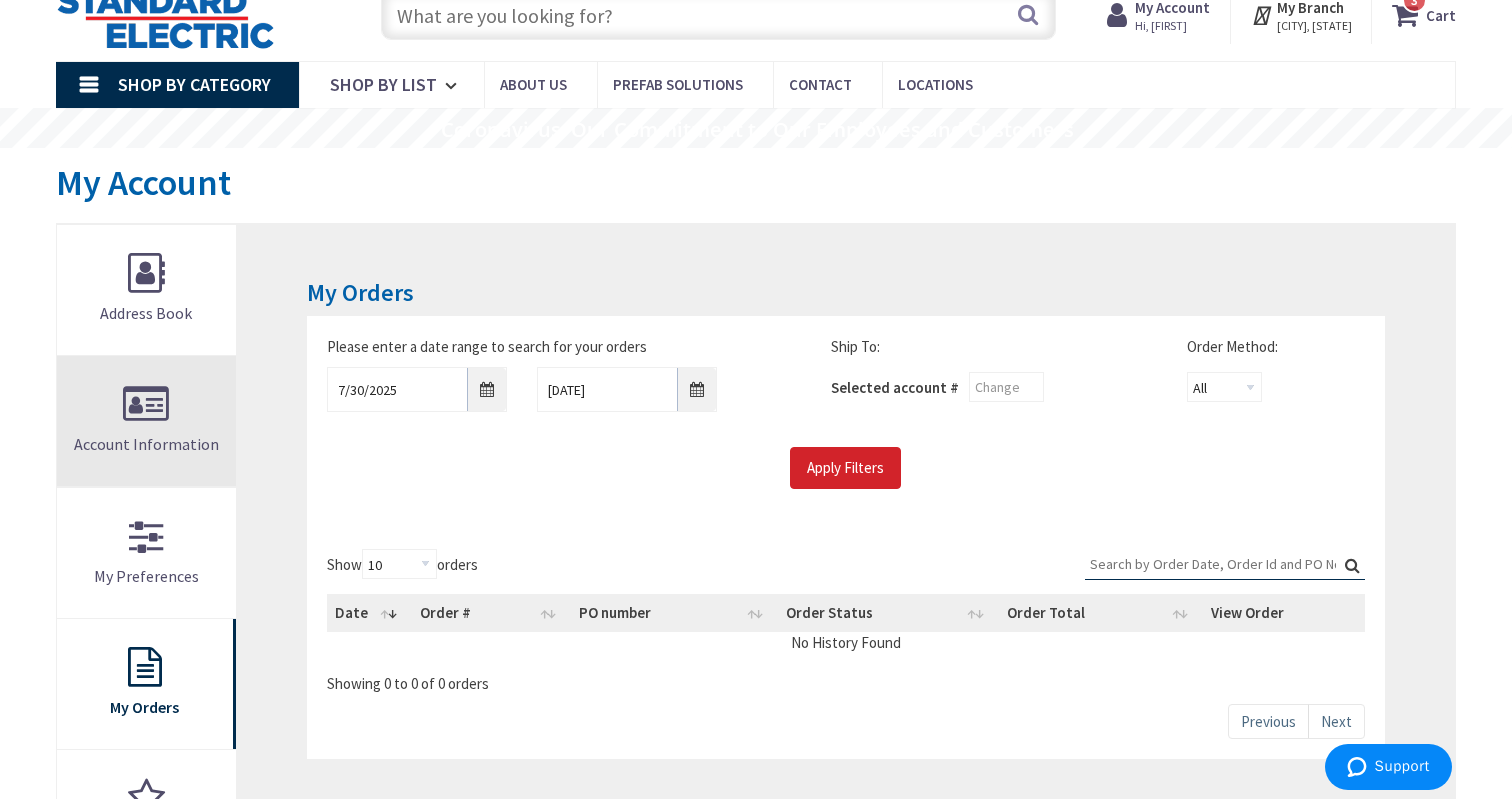 click on "Account Information" at bounding box center (146, 421) 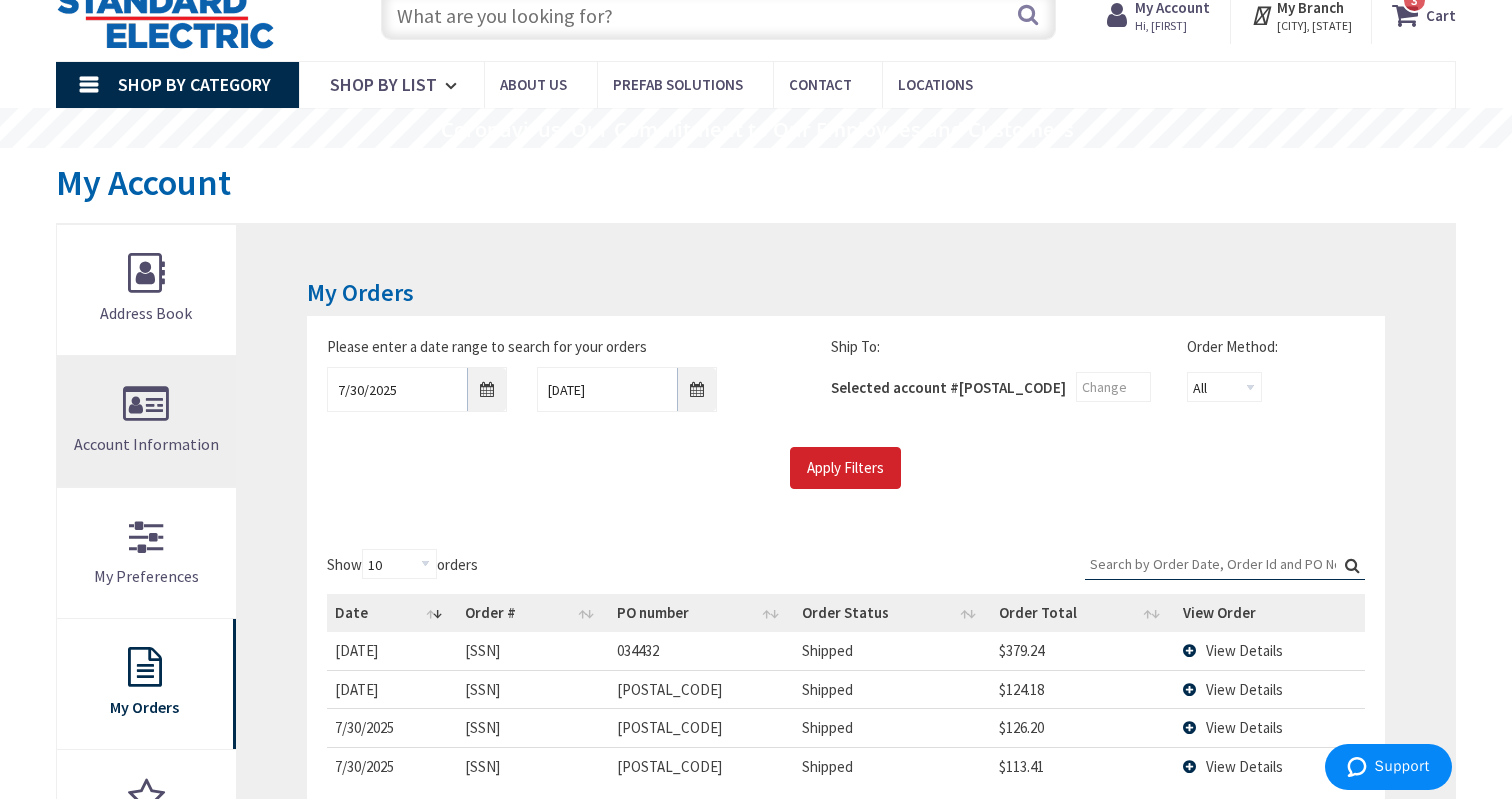 scroll, scrollTop: 286, scrollLeft: 0, axis: vertical 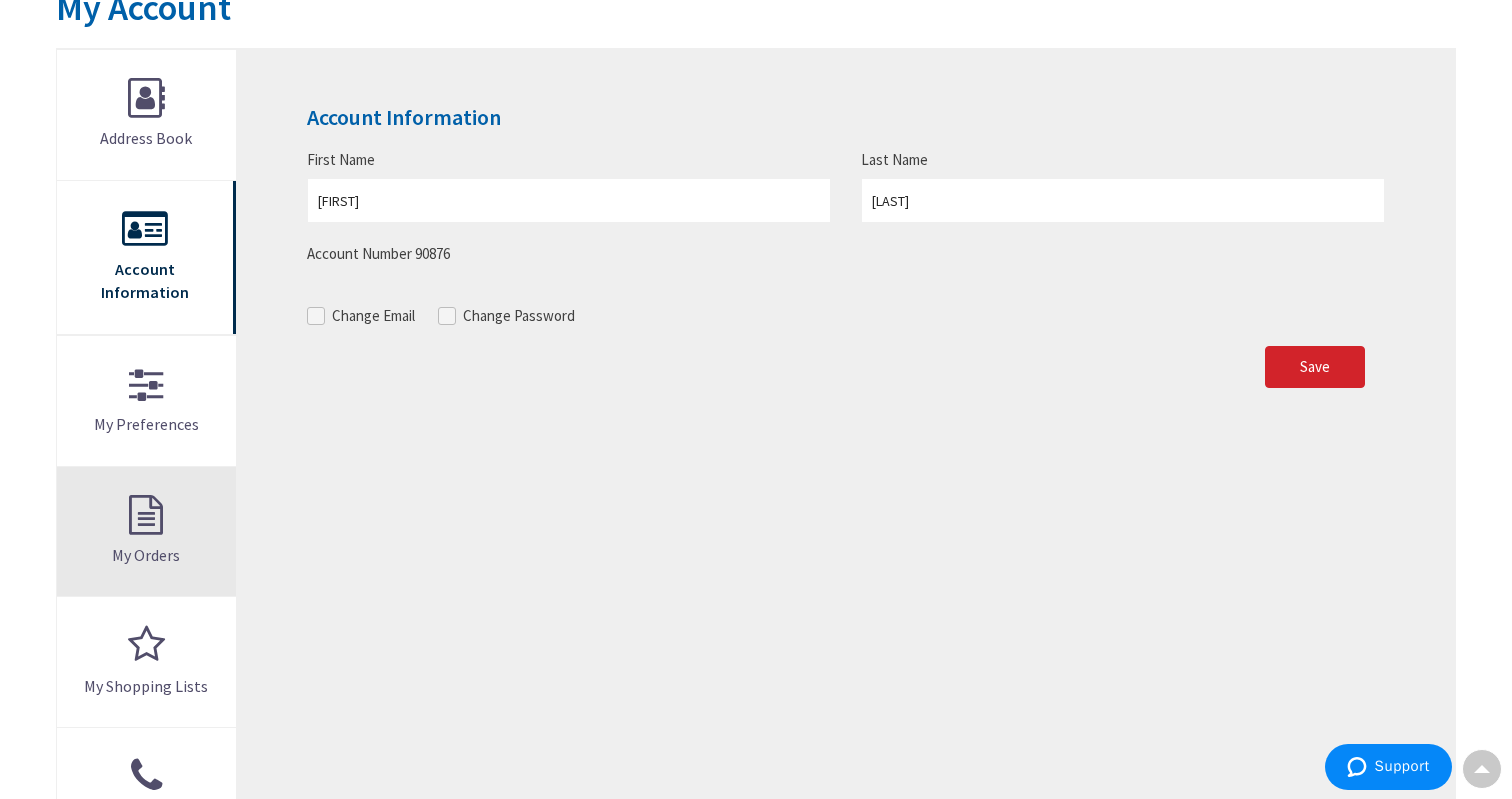 click on "My Orders" at bounding box center [146, 555] 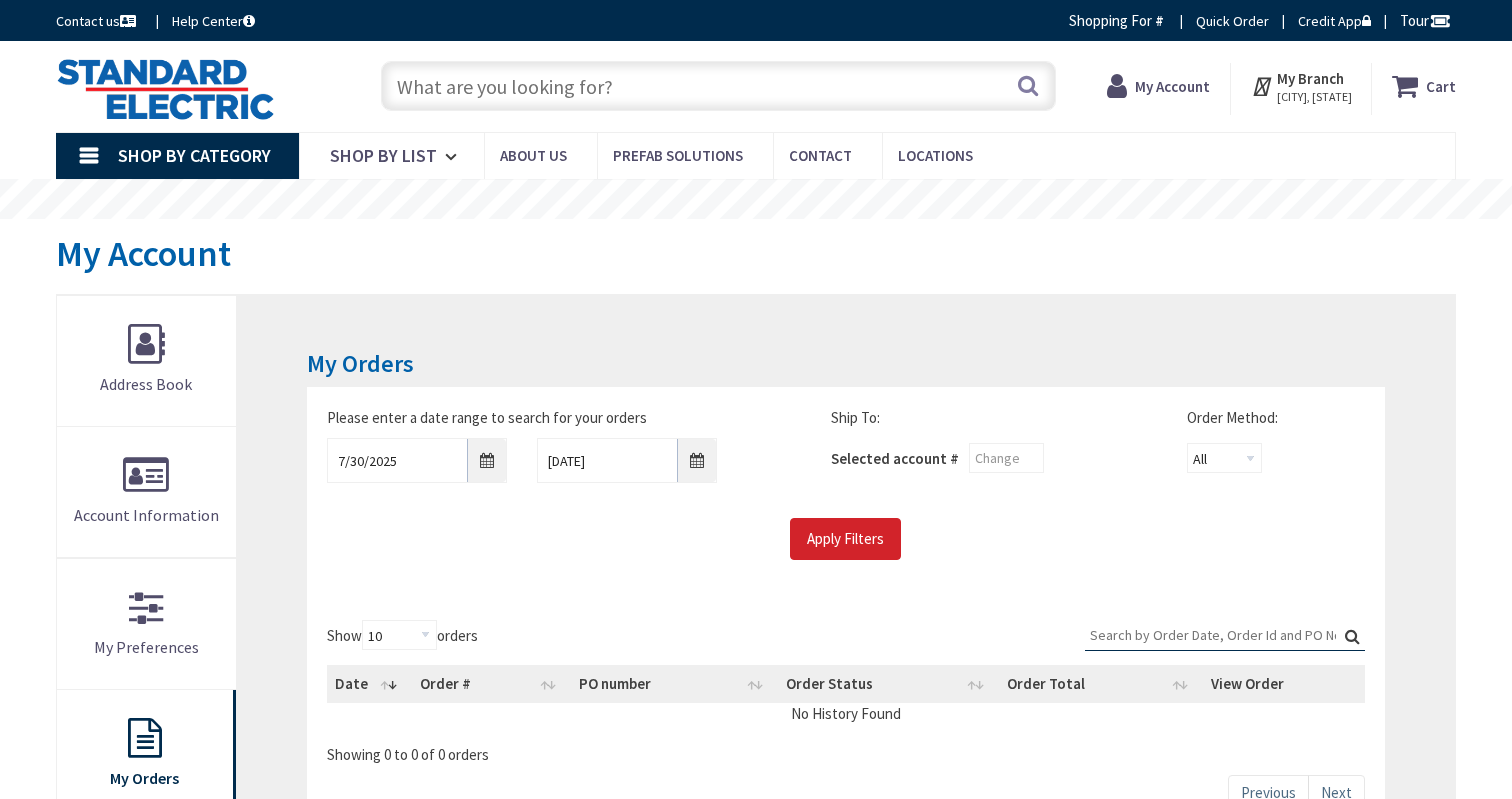scroll, scrollTop: 0, scrollLeft: 0, axis: both 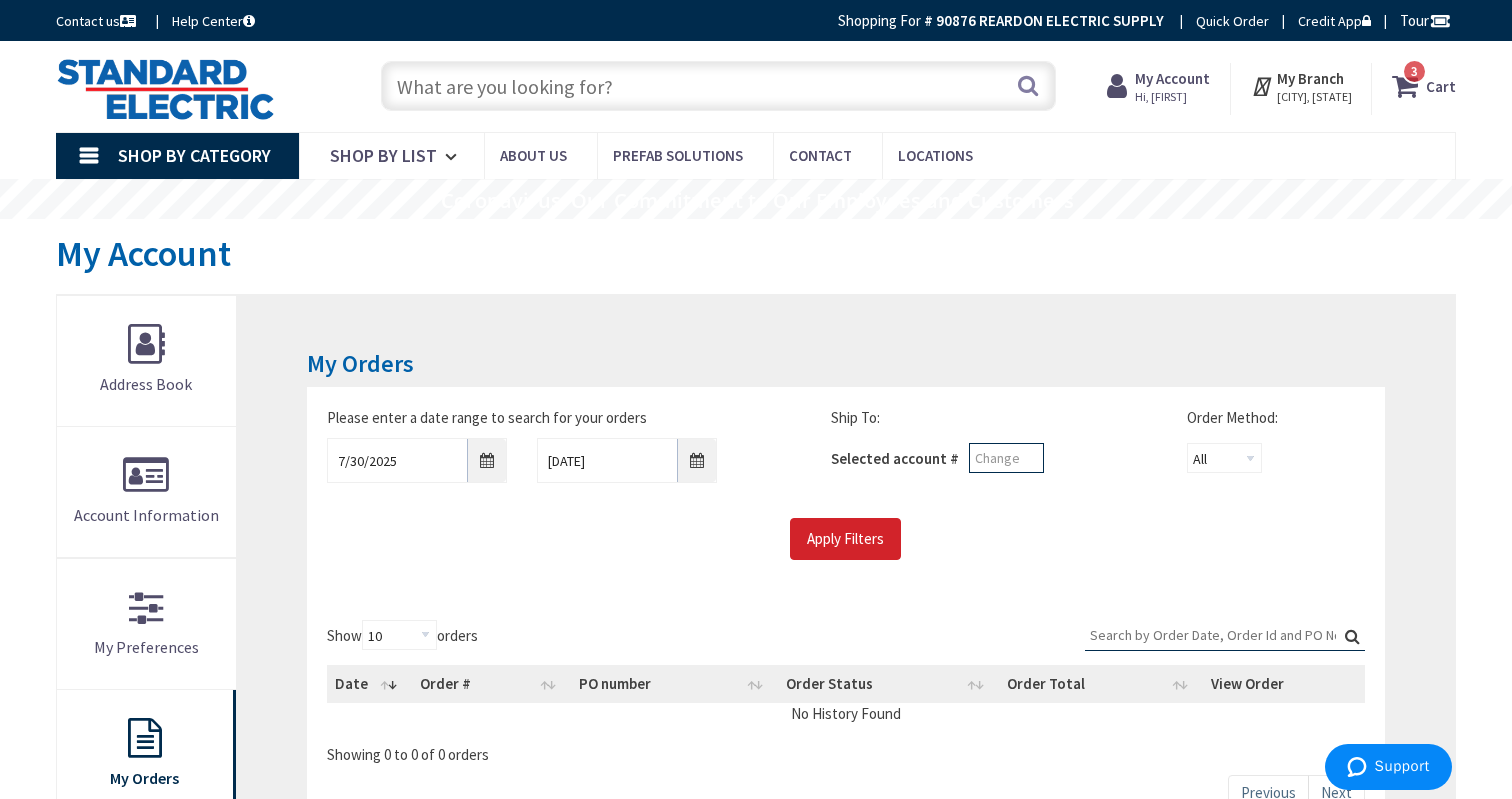 click at bounding box center [1006, 458] 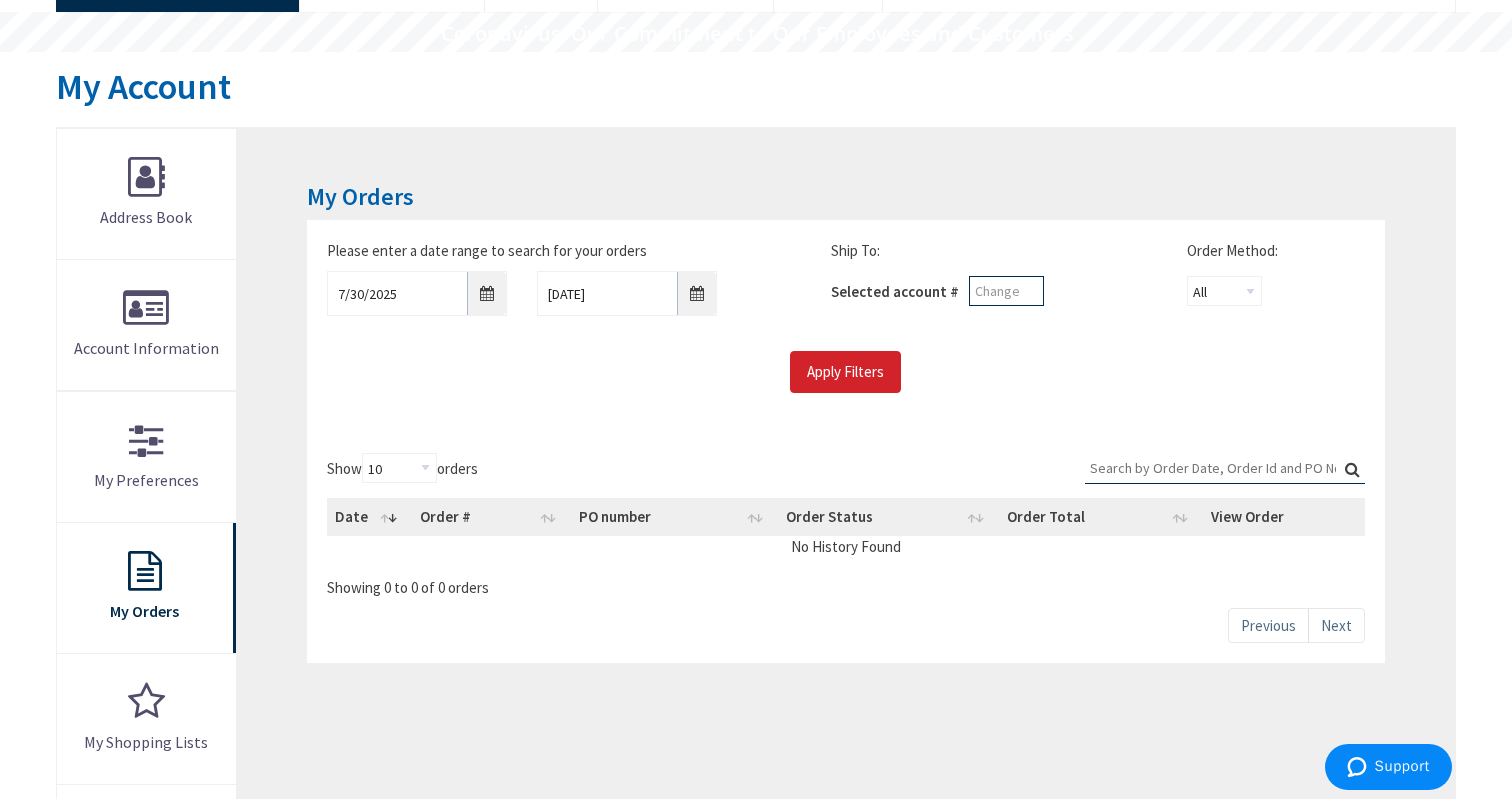 scroll, scrollTop: 205, scrollLeft: 0, axis: vertical 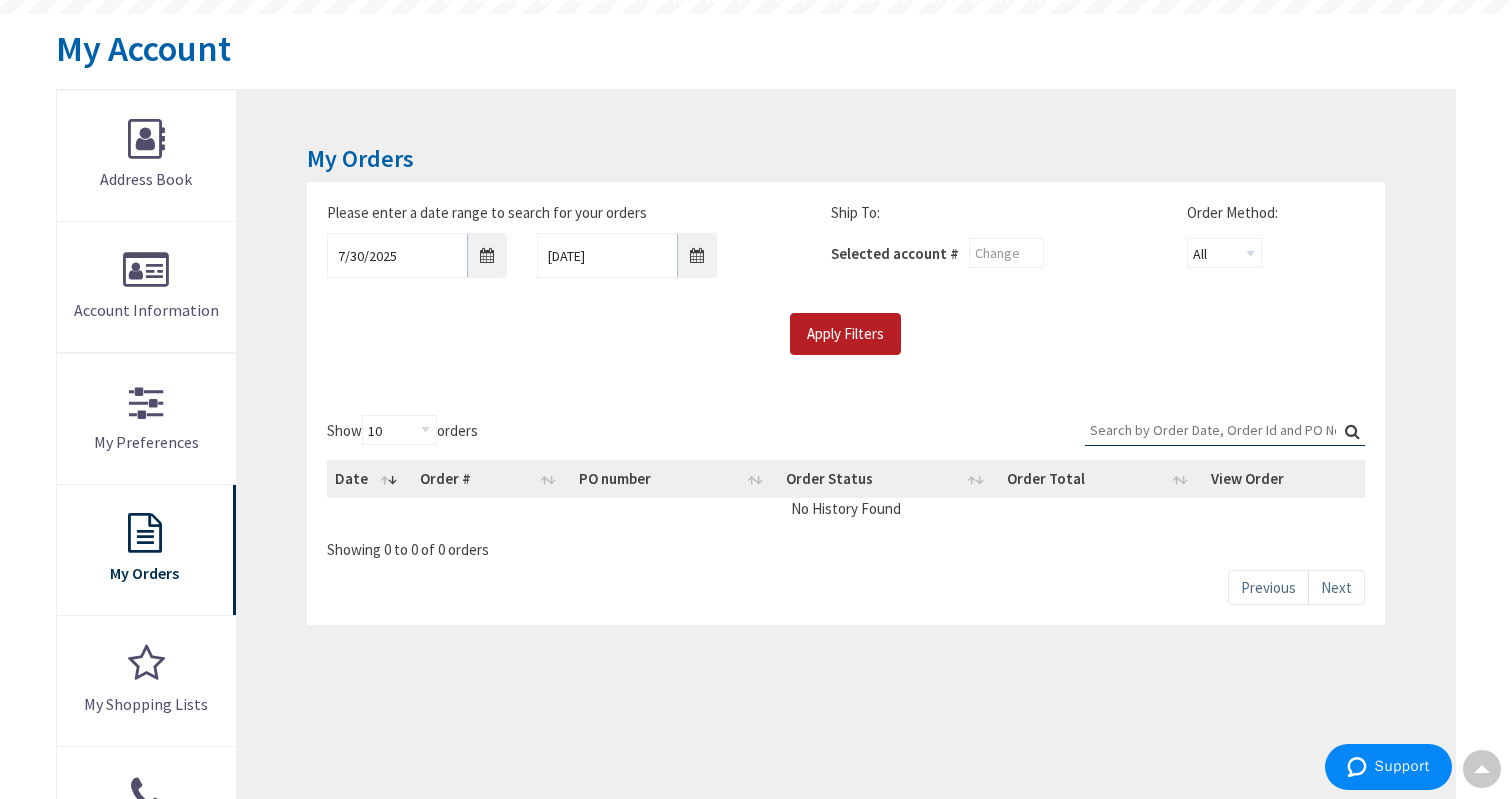 click on "Apply Filters" at bounding box center (845, 334) 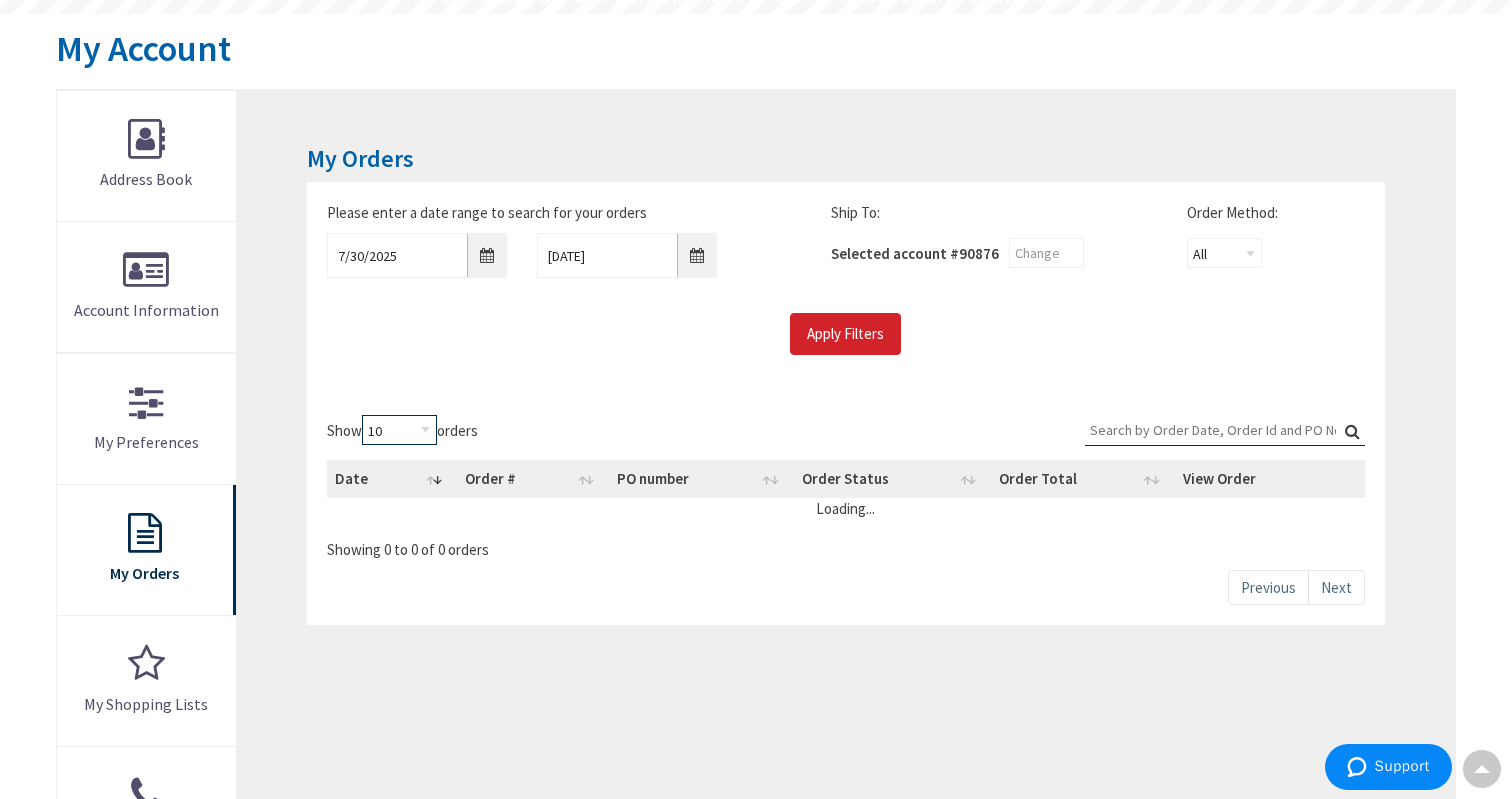 click on "10 25 50 100" at bounding box center (399, 430) 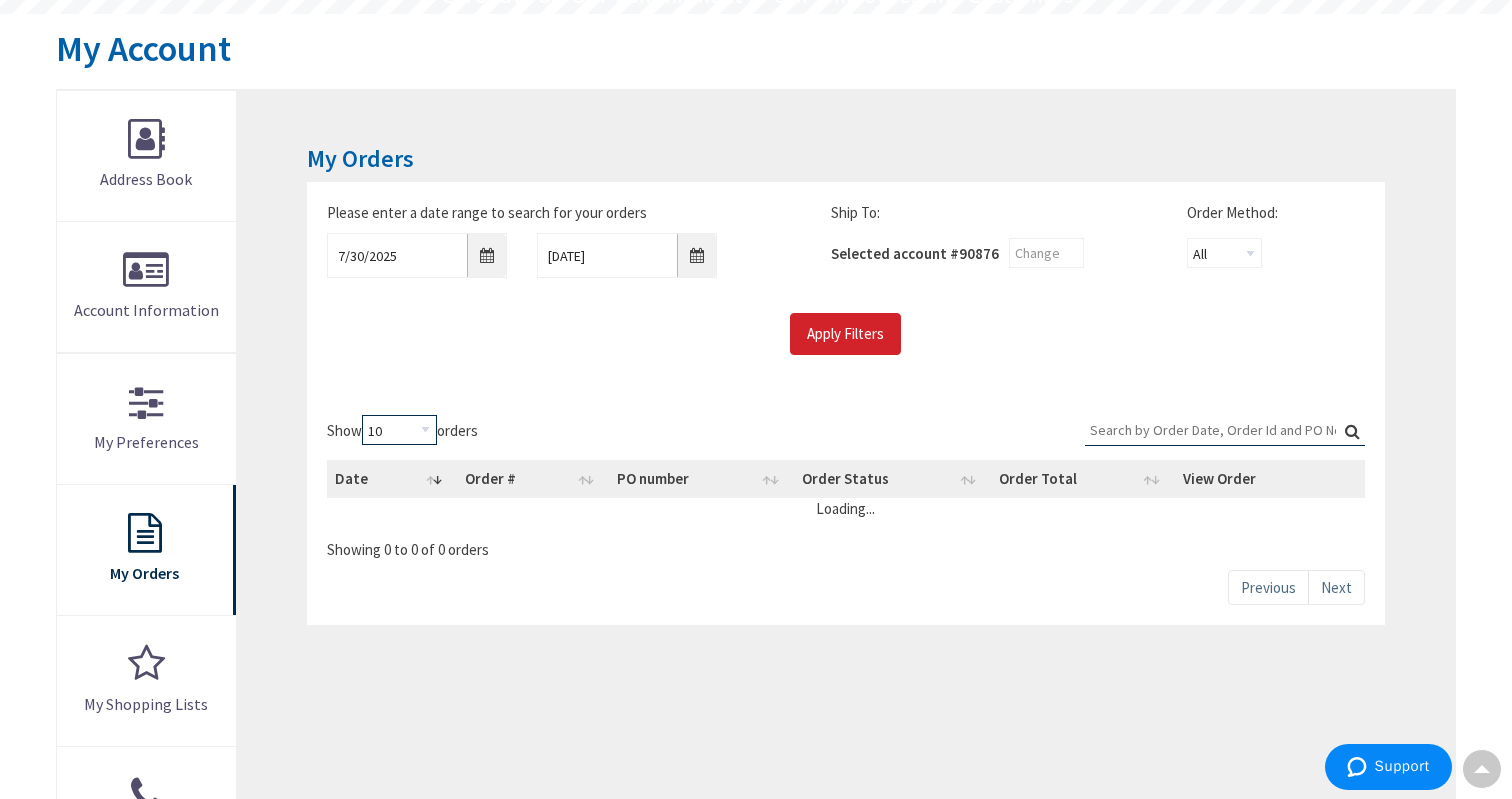 select on "100" 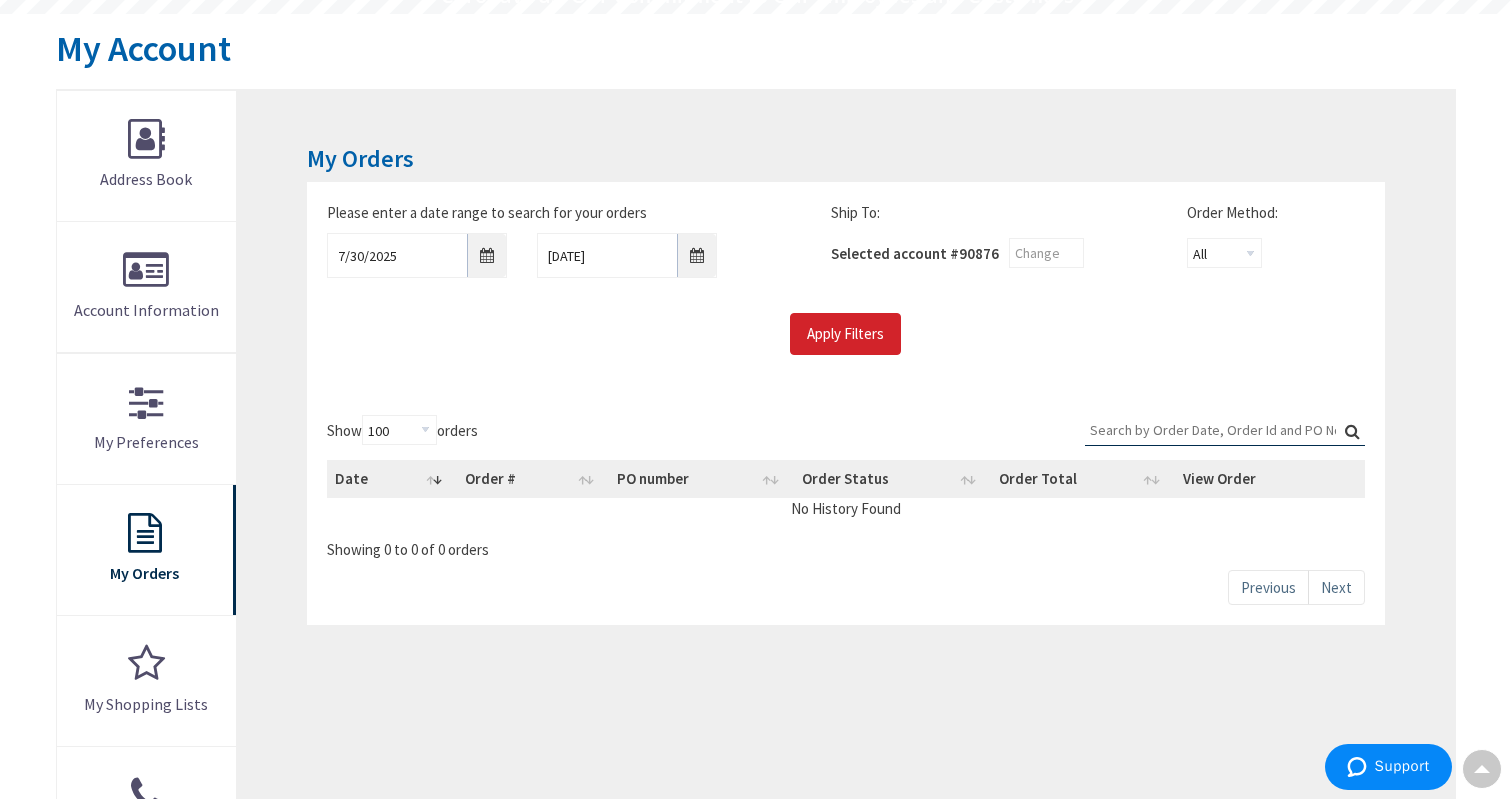 click on "Please enter a date range to search for your orders
7/30/2025
8/6/2025
Ship To:
Selected account #  90876
Order Method:
All
Offline
Online Apply Filters" at bounding box center (846, 288) 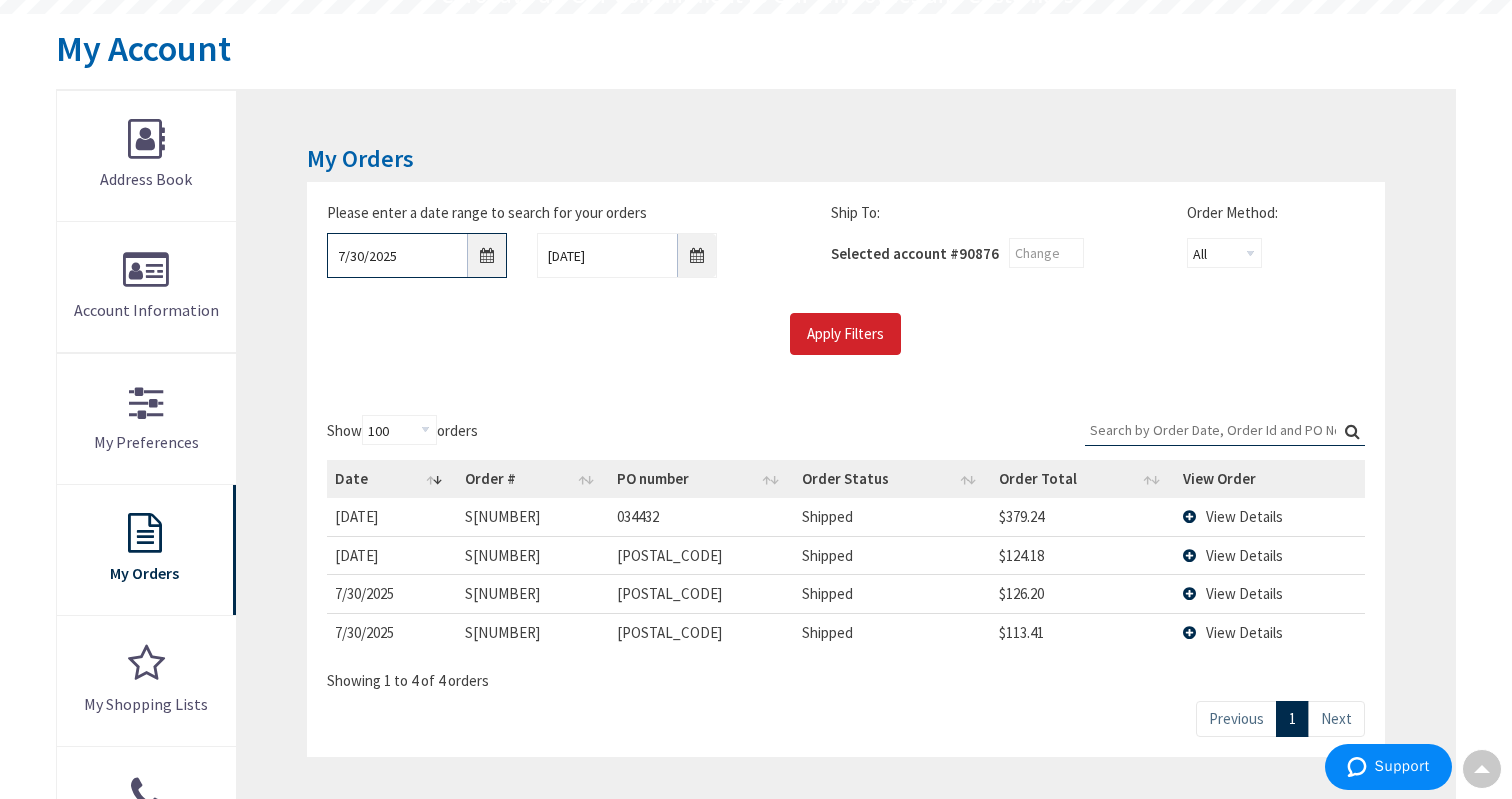 click on "7/30/2025" at bounding box center (417, 255) 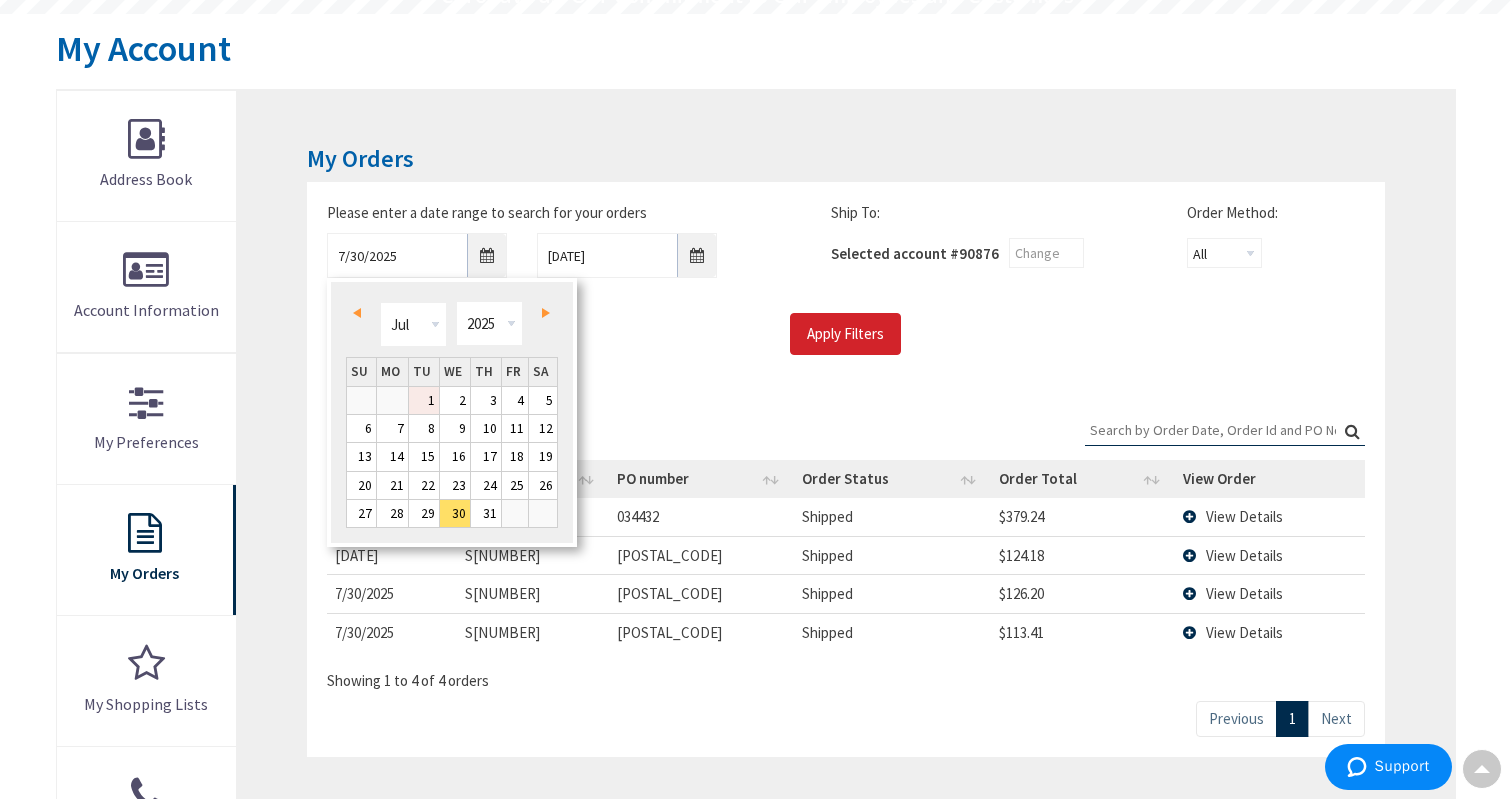click on "1" at bounding box center [424, 400] 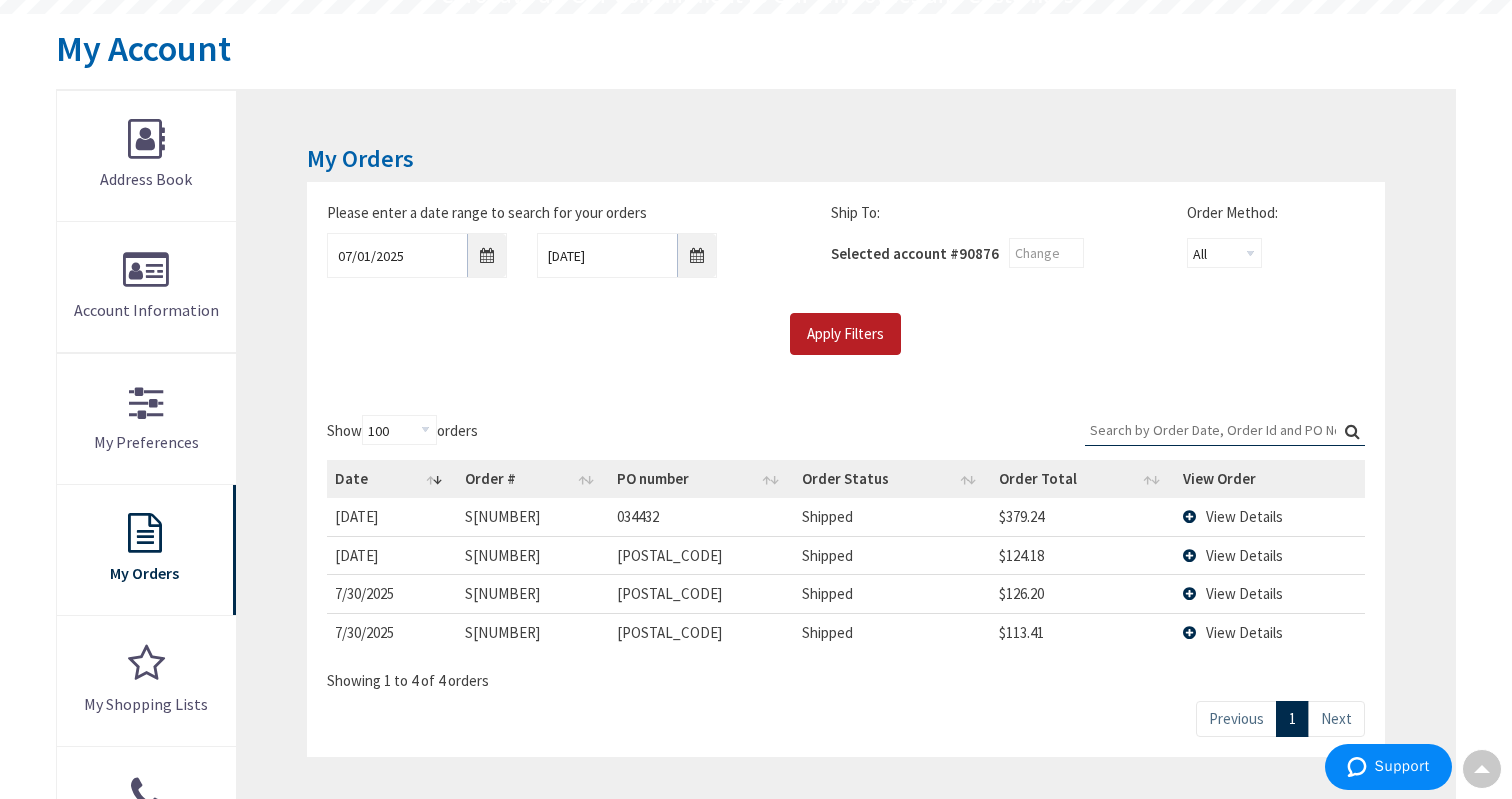 click on "Apply Filters" at bounding box center [845, 334] 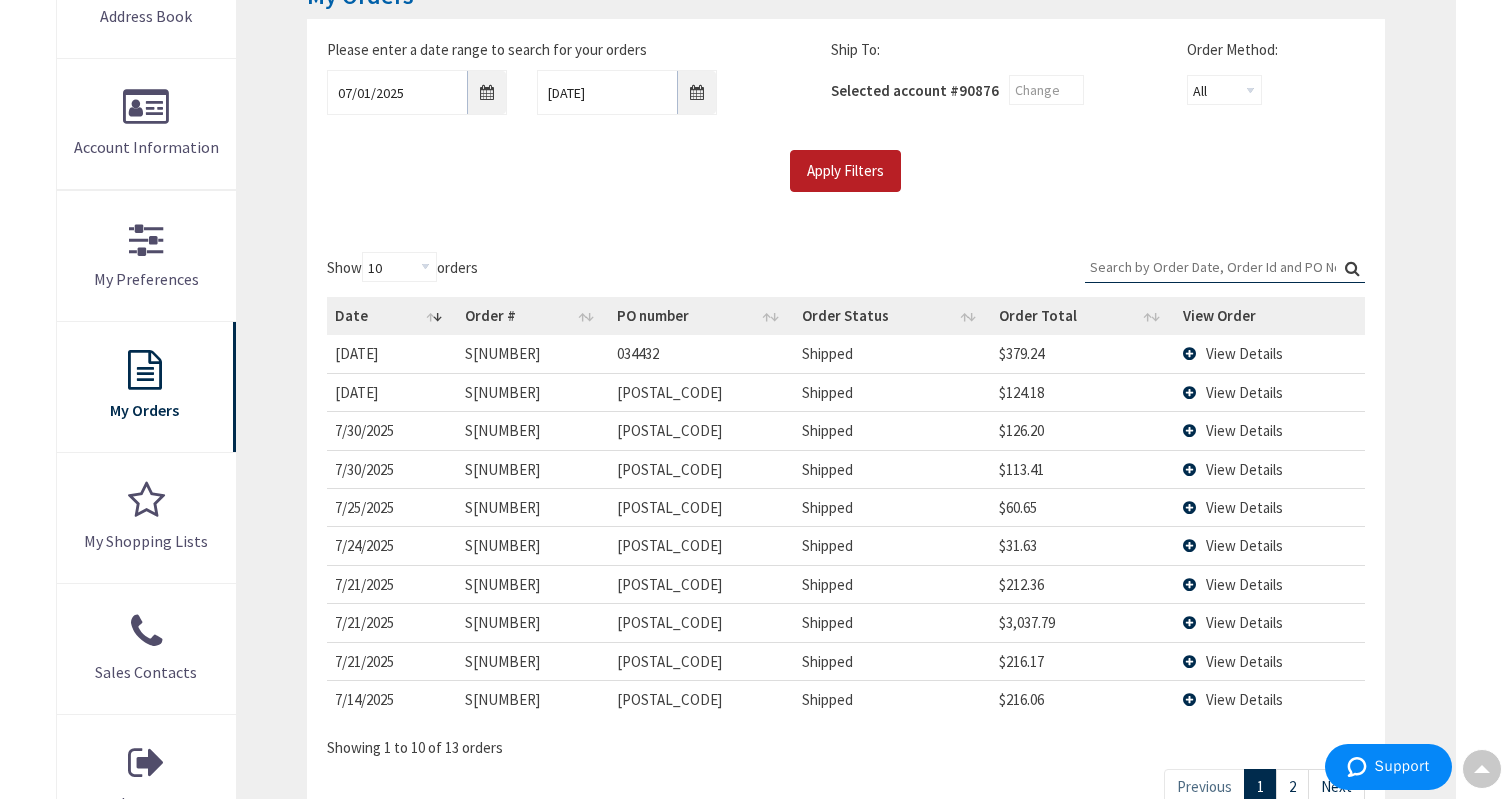 scroll, scrollTop: 438, scrollLeft: 0, axis: vertical 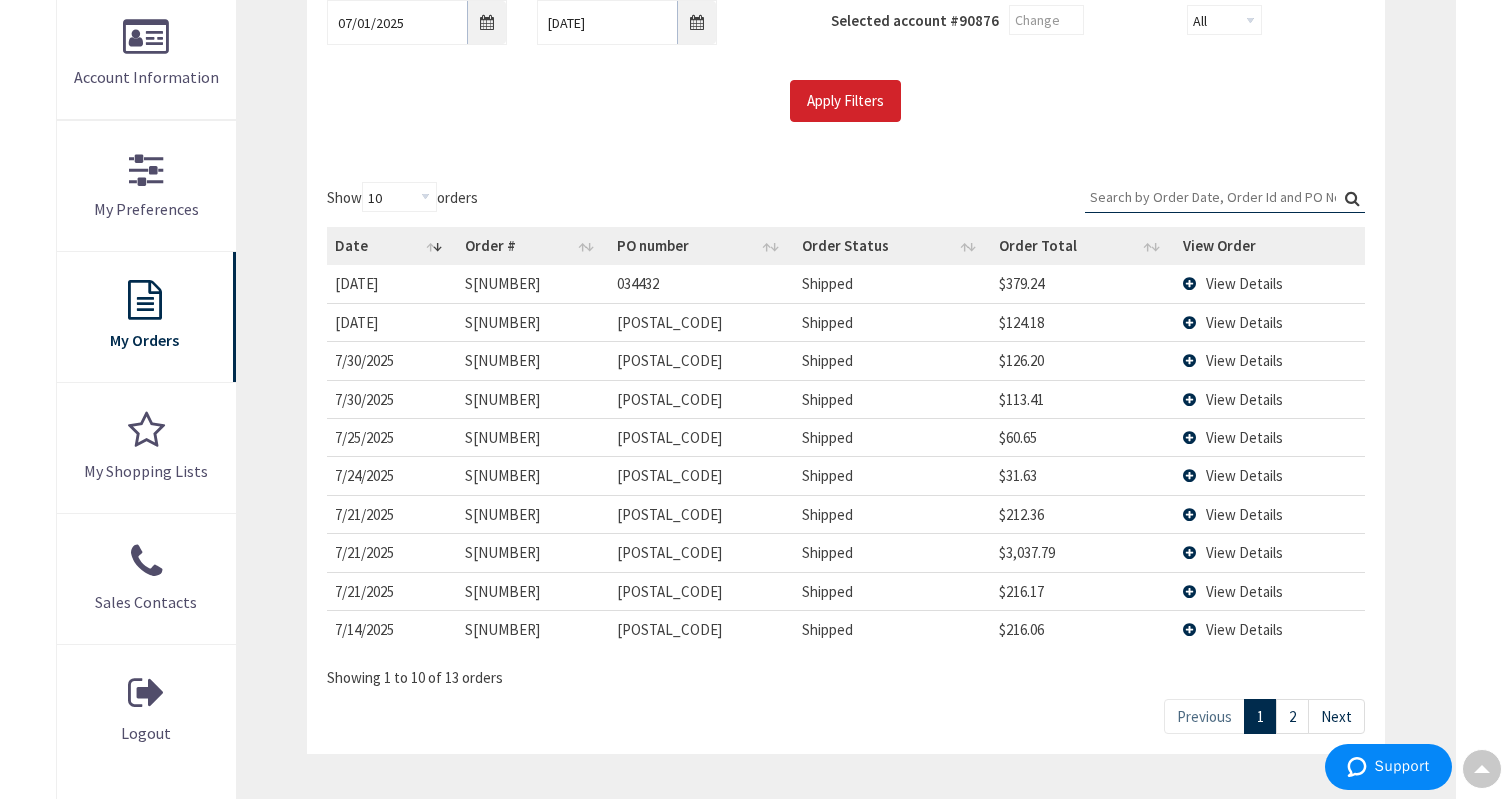 click on "View Details" at bounding box center [1244, 552] 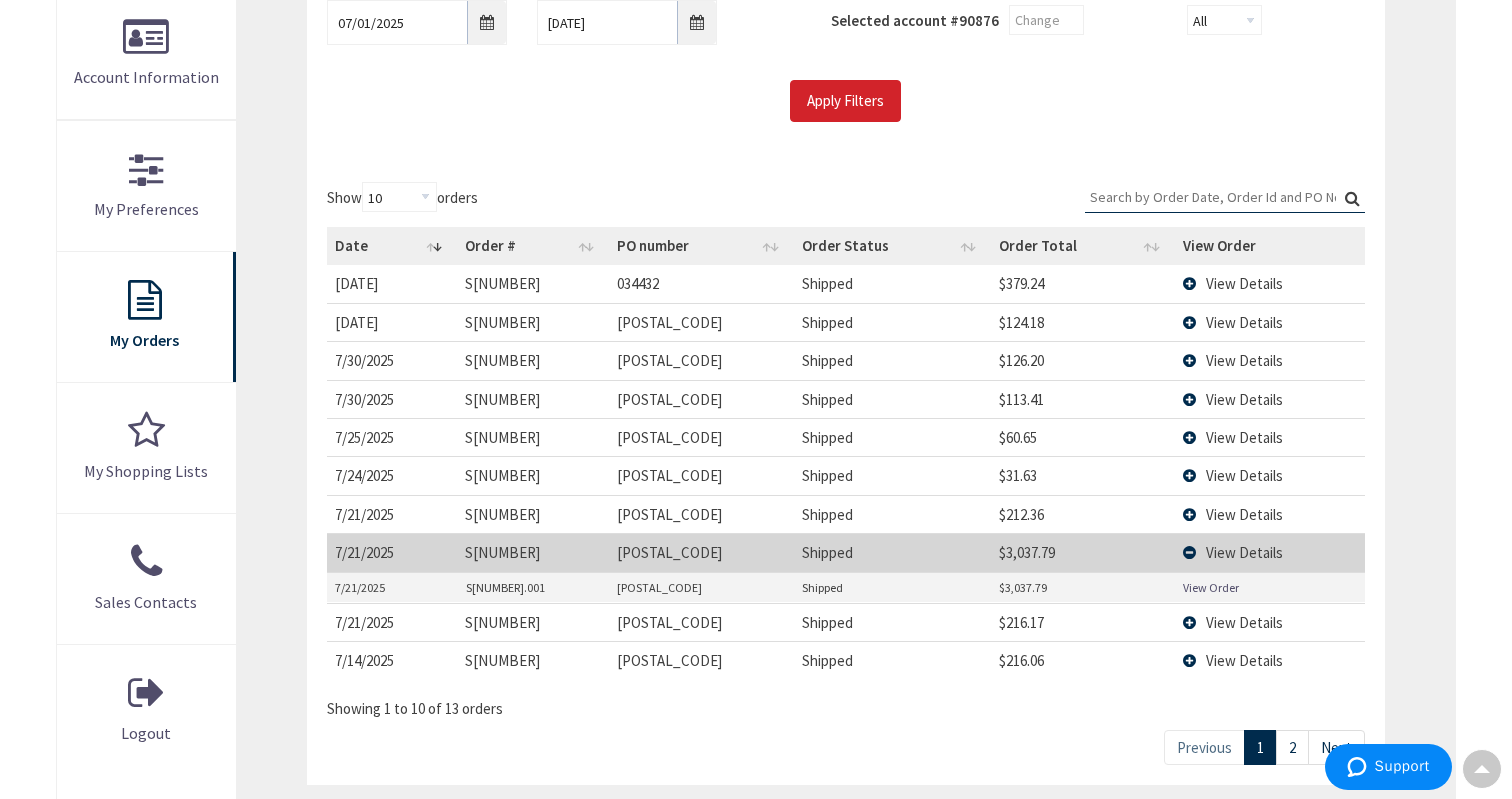 click on "View Order" at bounding box center [1211, 587] 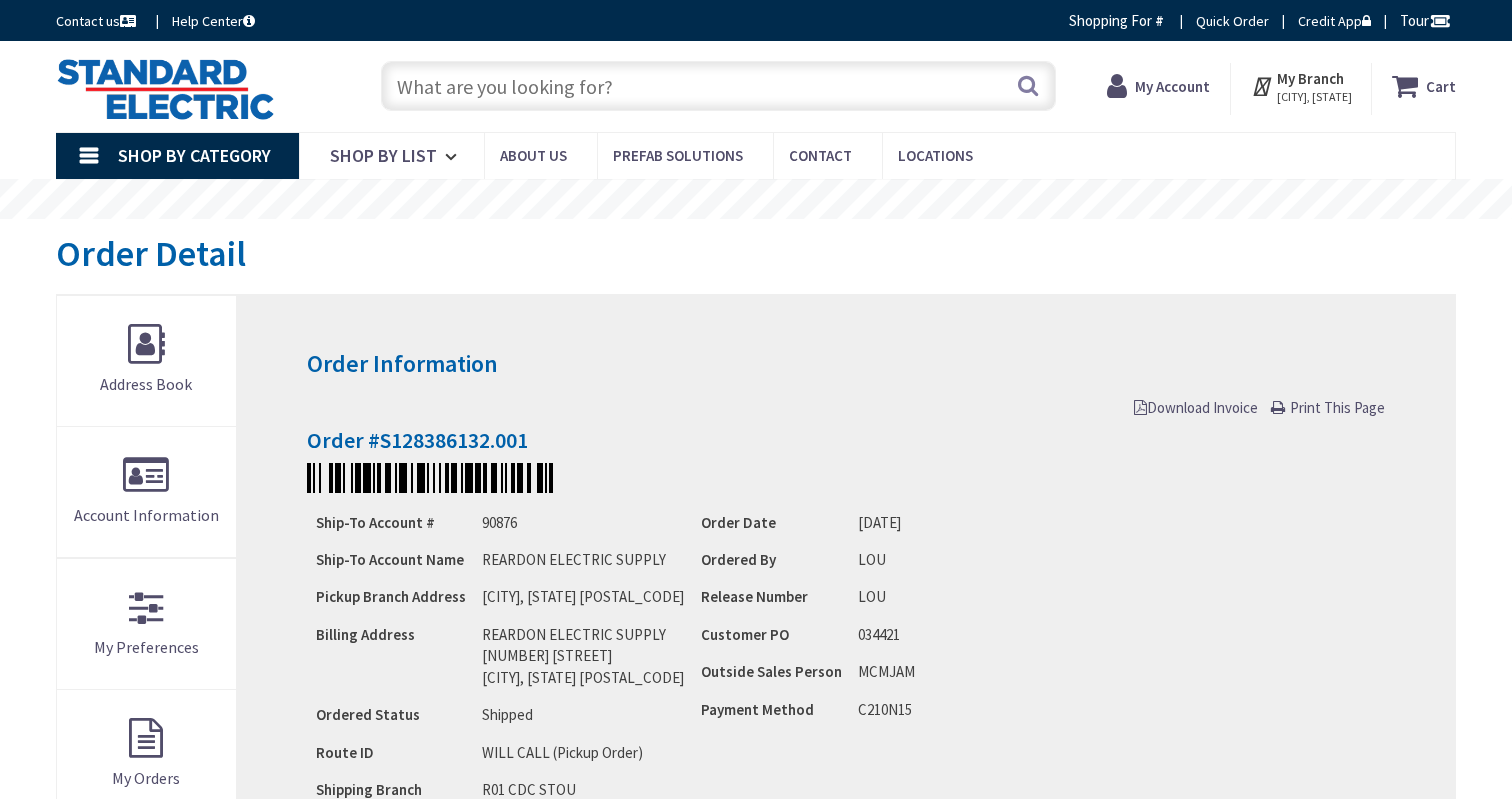 scroll, scrollTop: 0, scrollLeft: 0, axis: both 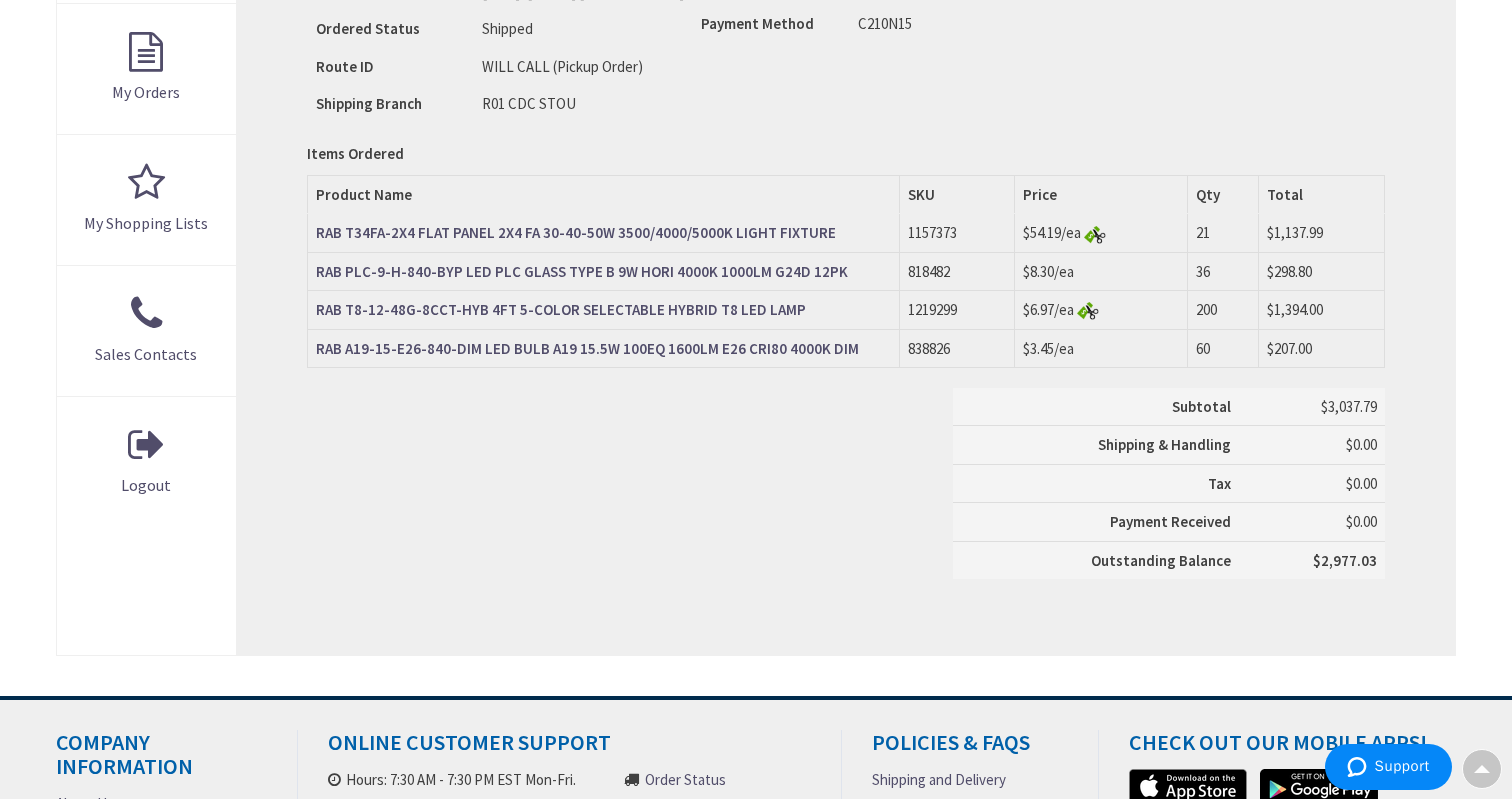 click at bounding box center (1088, 311) 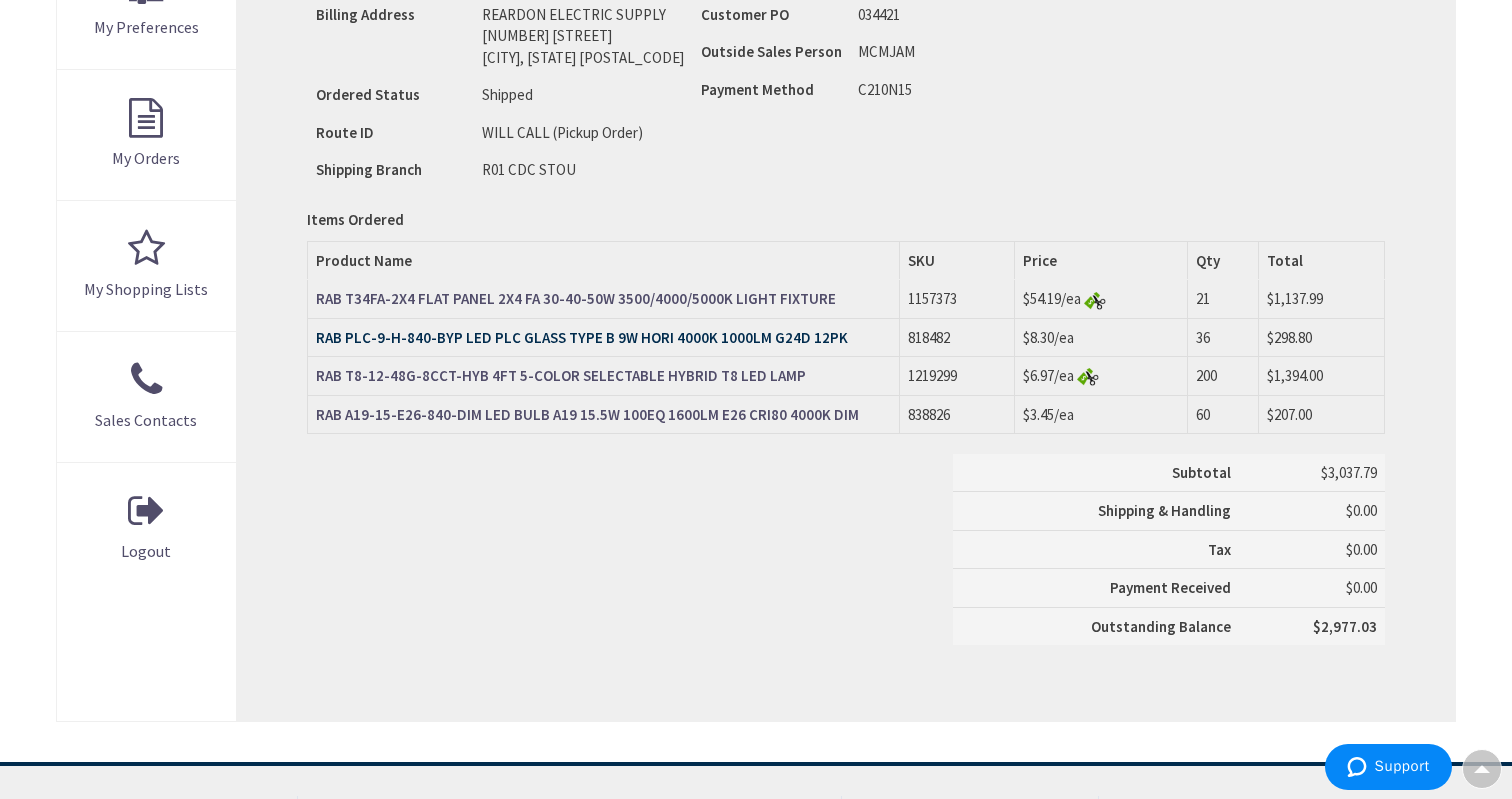 scroll, scrollTop: 612, scrollLeft: 0, axis: vertical 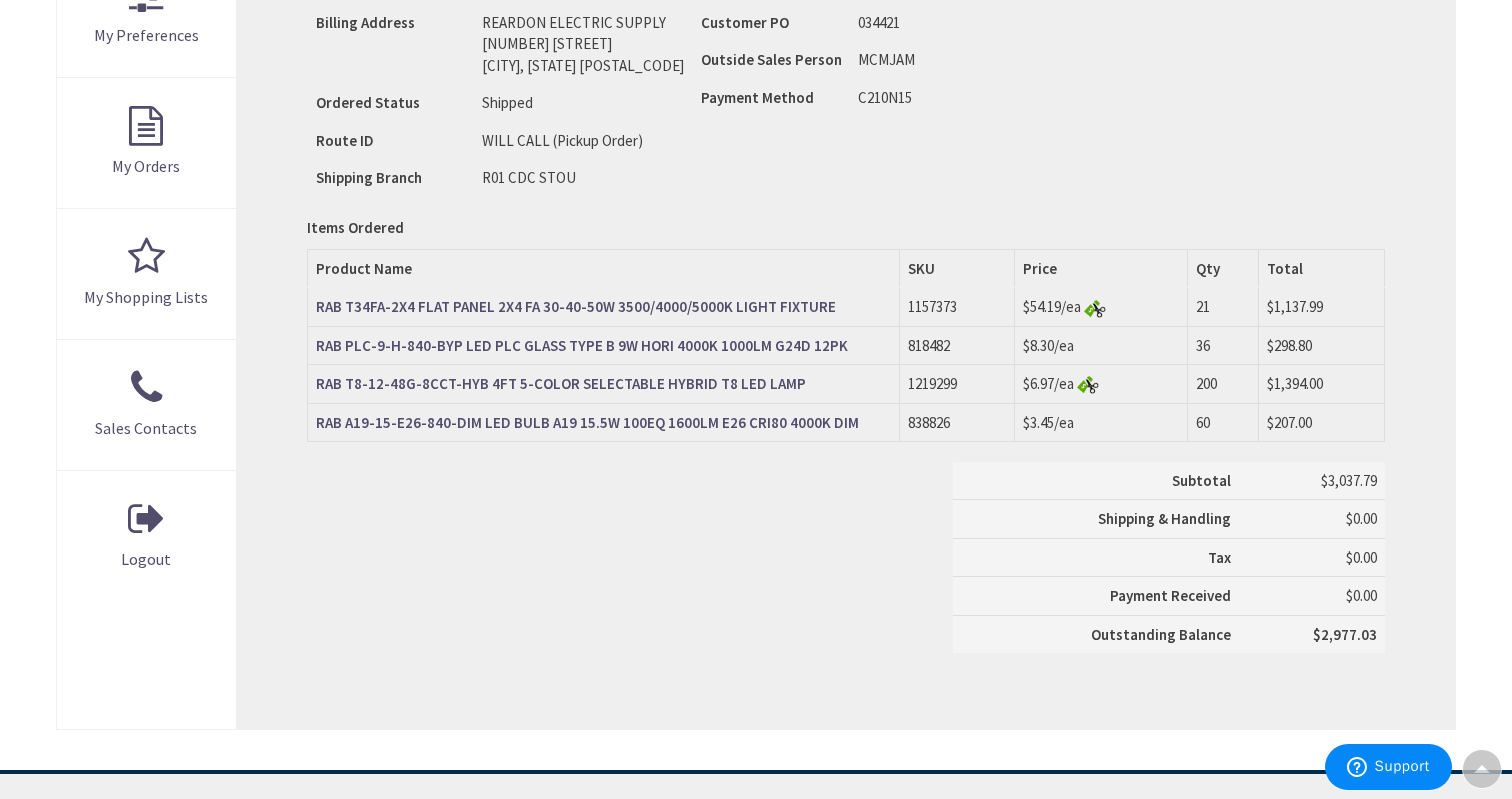 click on "RAB T34FA-2X4 FLAT PANEL 2X4 FA 30-40-50W 3500/4000/5000K LIGHT FIXTURE" at bounding box center [576, 306] 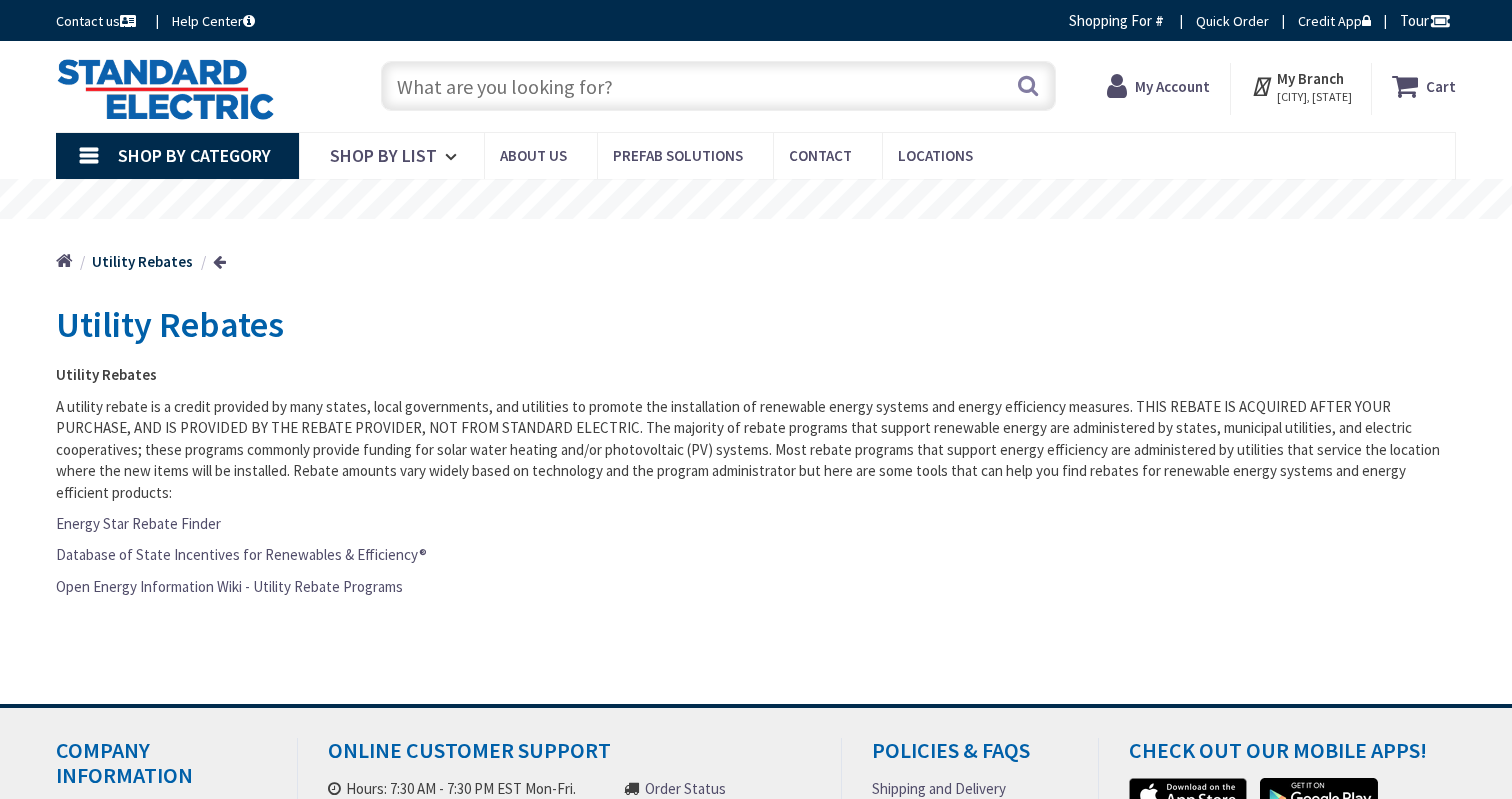 scroll, scrollTop: 0, scrollLeft: 0, axis: both 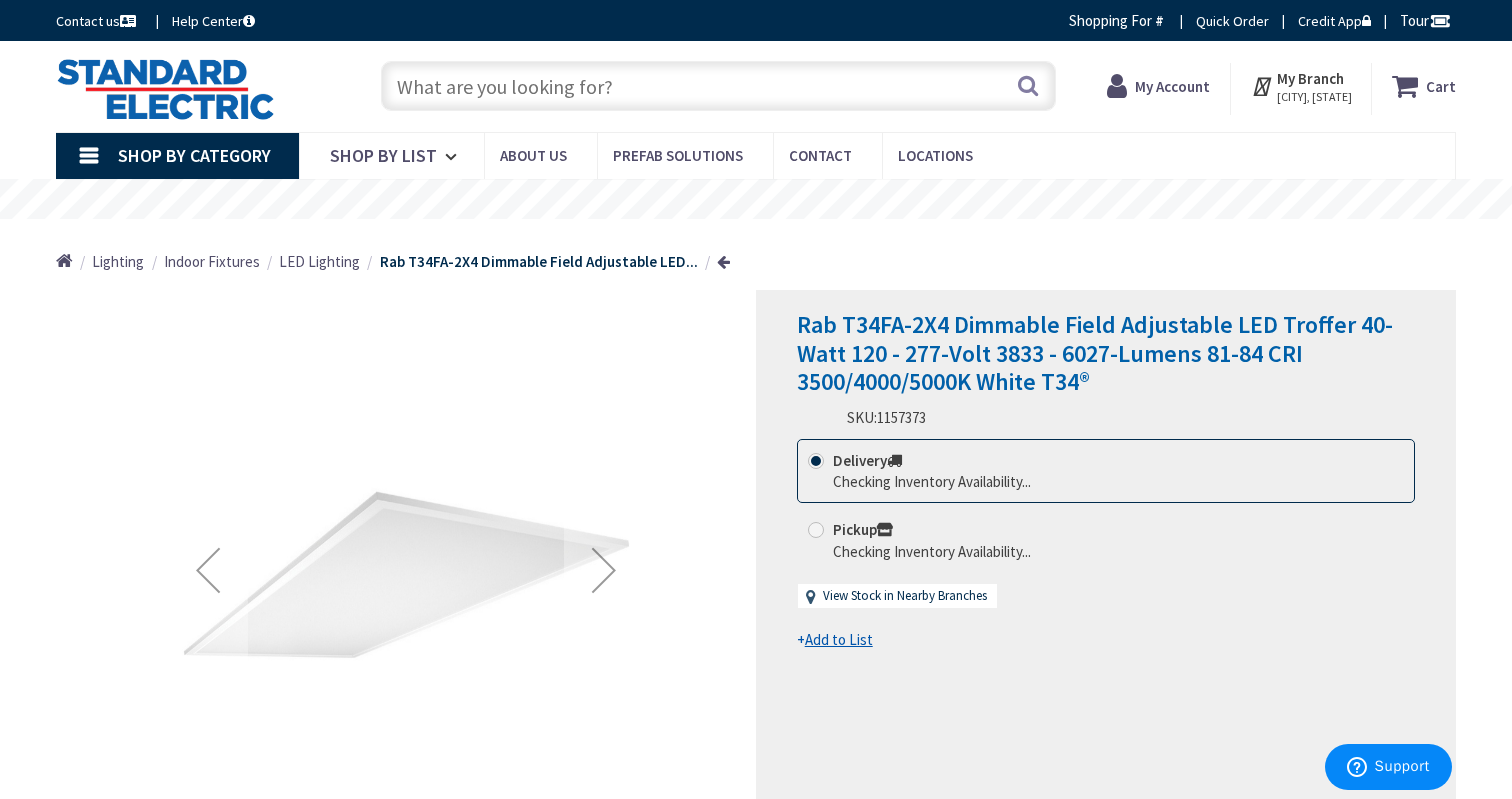 click on "Rab T34FA-2X4 Dimmable Field Adjustable LED Troffer 40-Watt 120 - 277-Volt 3833 - 6027-Lumens 81-84 CRI 3500/4000/5000K White T34®" at bounding box center [1095, 353] 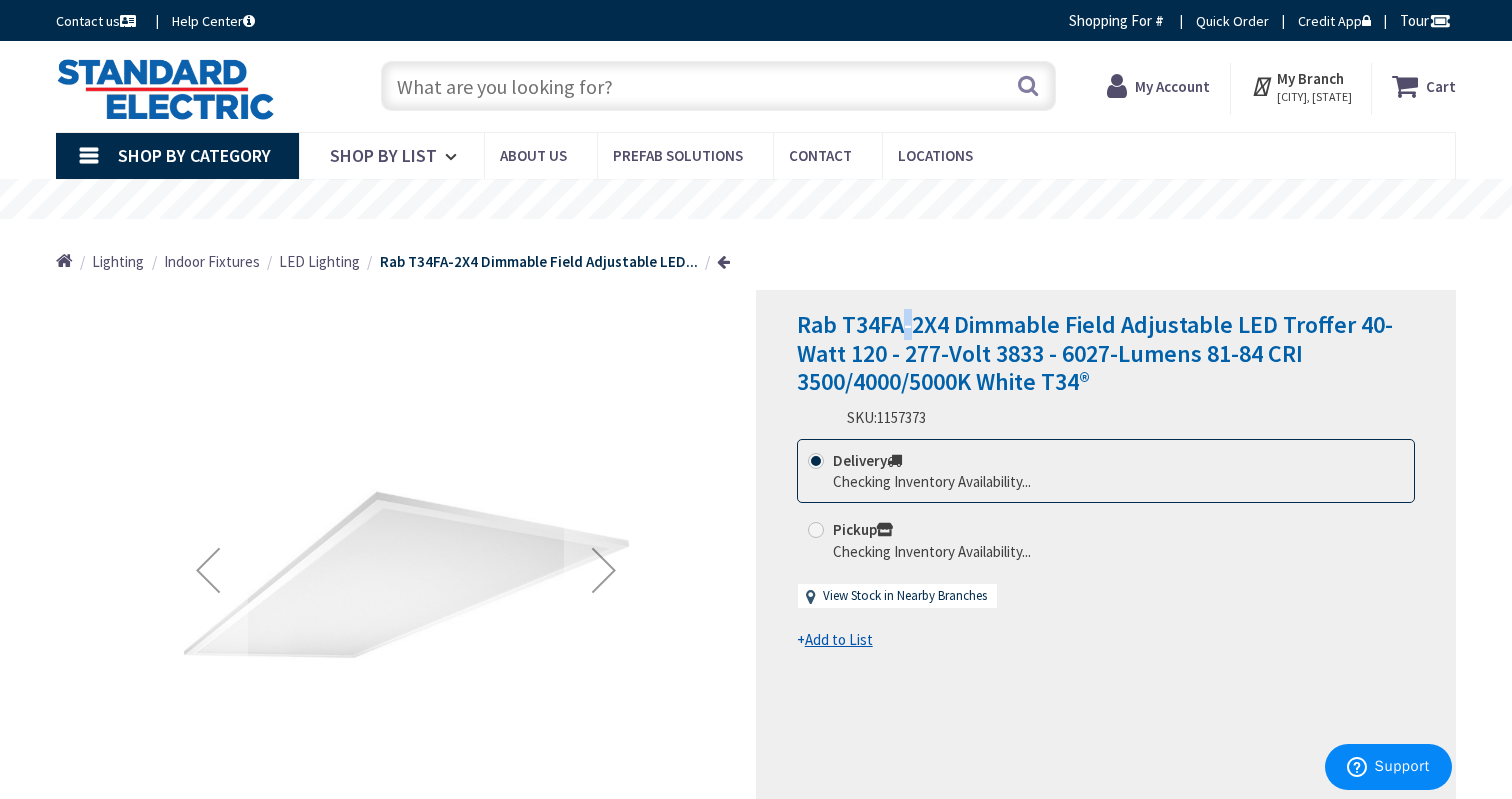 click on "Rab T34FA-2X4 Dimmable Field Adjustable LED Troffer 40-Watt 120 - 277-Volt 3833 - 6027-Lumens 81-84 CRI 3500/4000/5000K White T34®" at bounding box center [1095, 353] 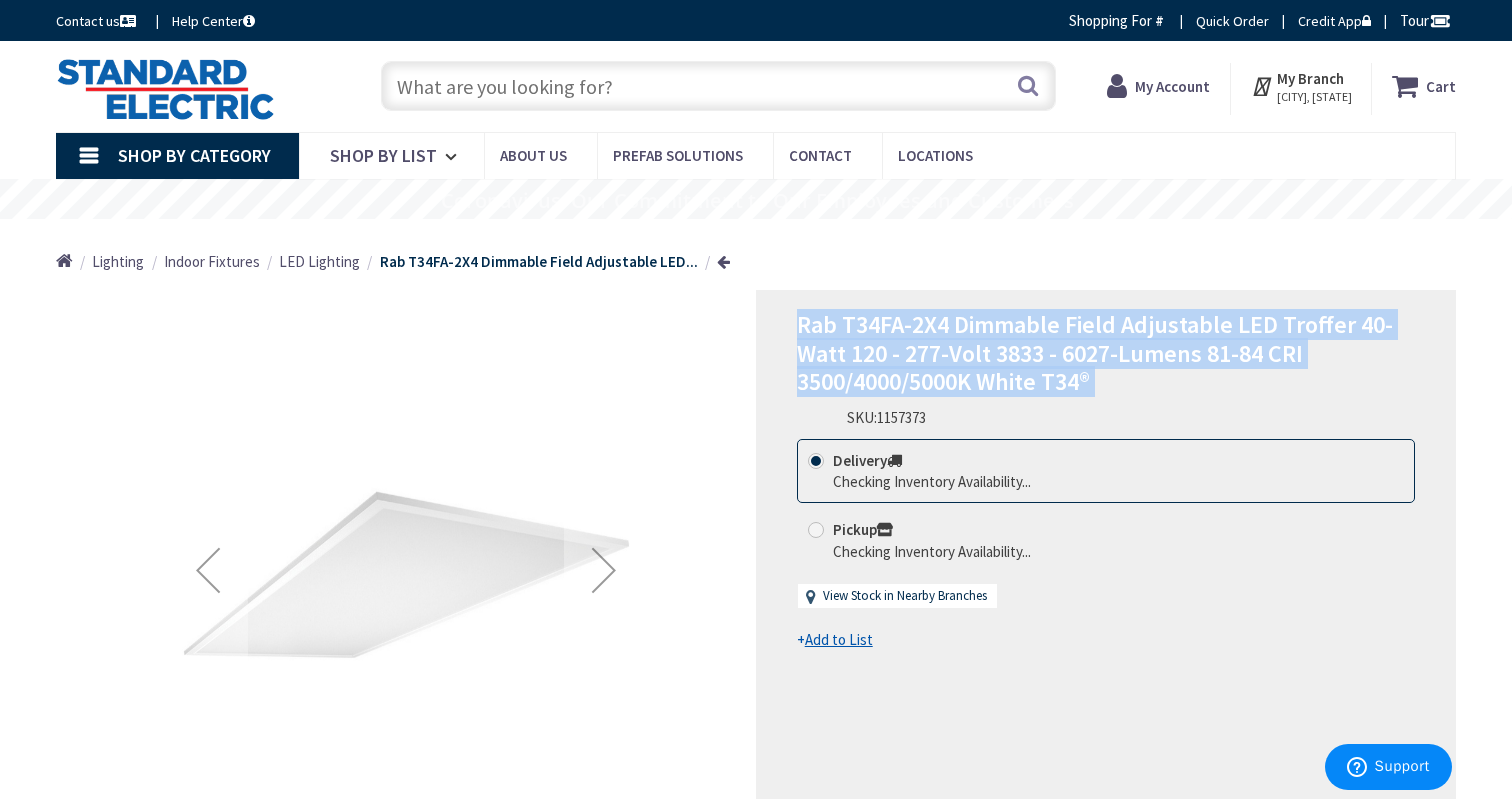 click on "Rab T34FA-2X4 Dimmable Field Adjustable LED Troffer 40-Watt 120 - 277-Volt 3833 - 6027-Lumens 81-84 CRI 3500/4000/5000K White T34®" at bounding box center (1095, 353) 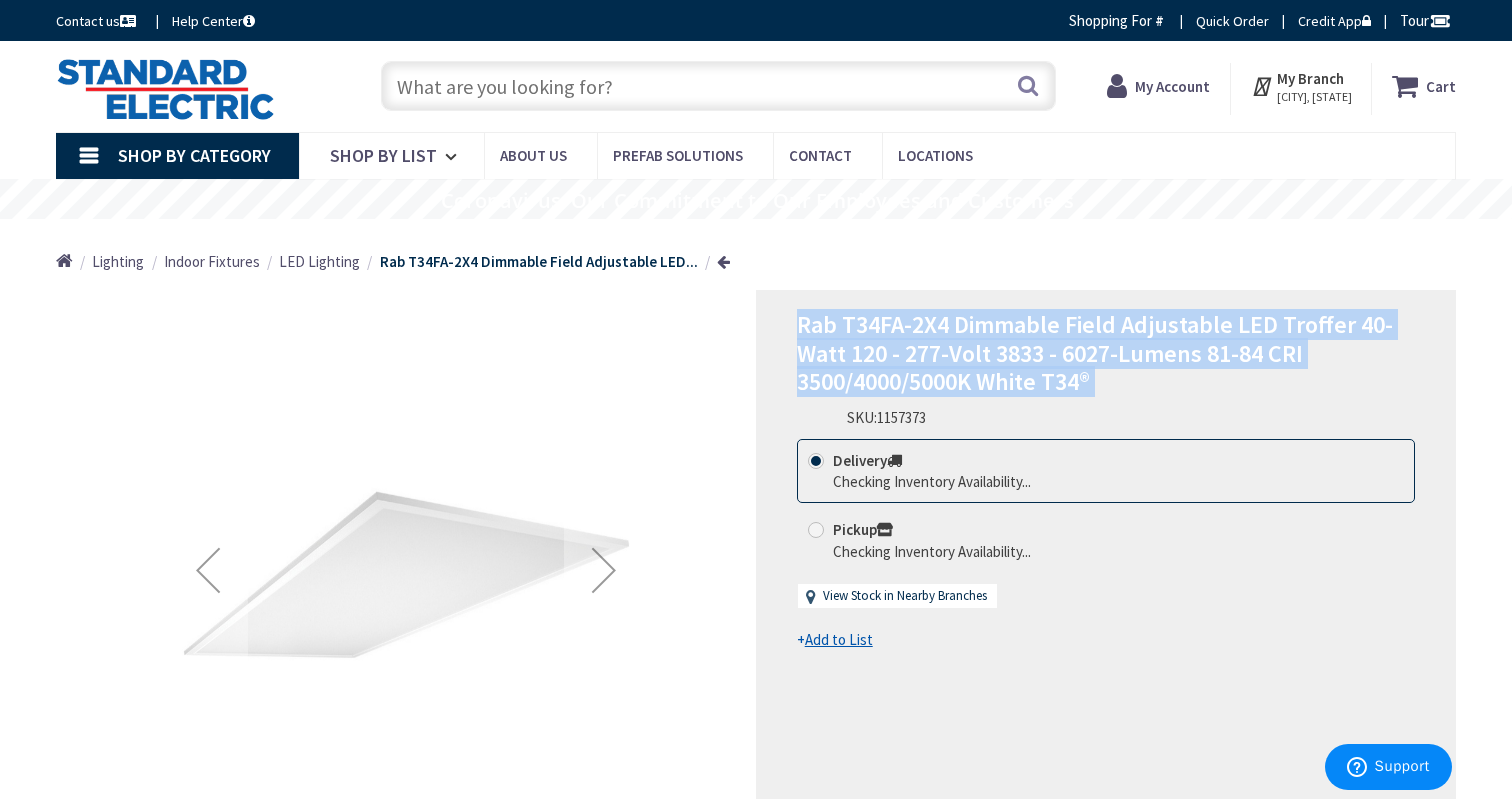 copy on "Rab T34FA-2X4 Dimmable Field Adjustable LED Troffer 40-Watt 120 - 277-Volt 3833 - 6027-Lumens 81-84 CRI 3500/4000/5000K White T34®" 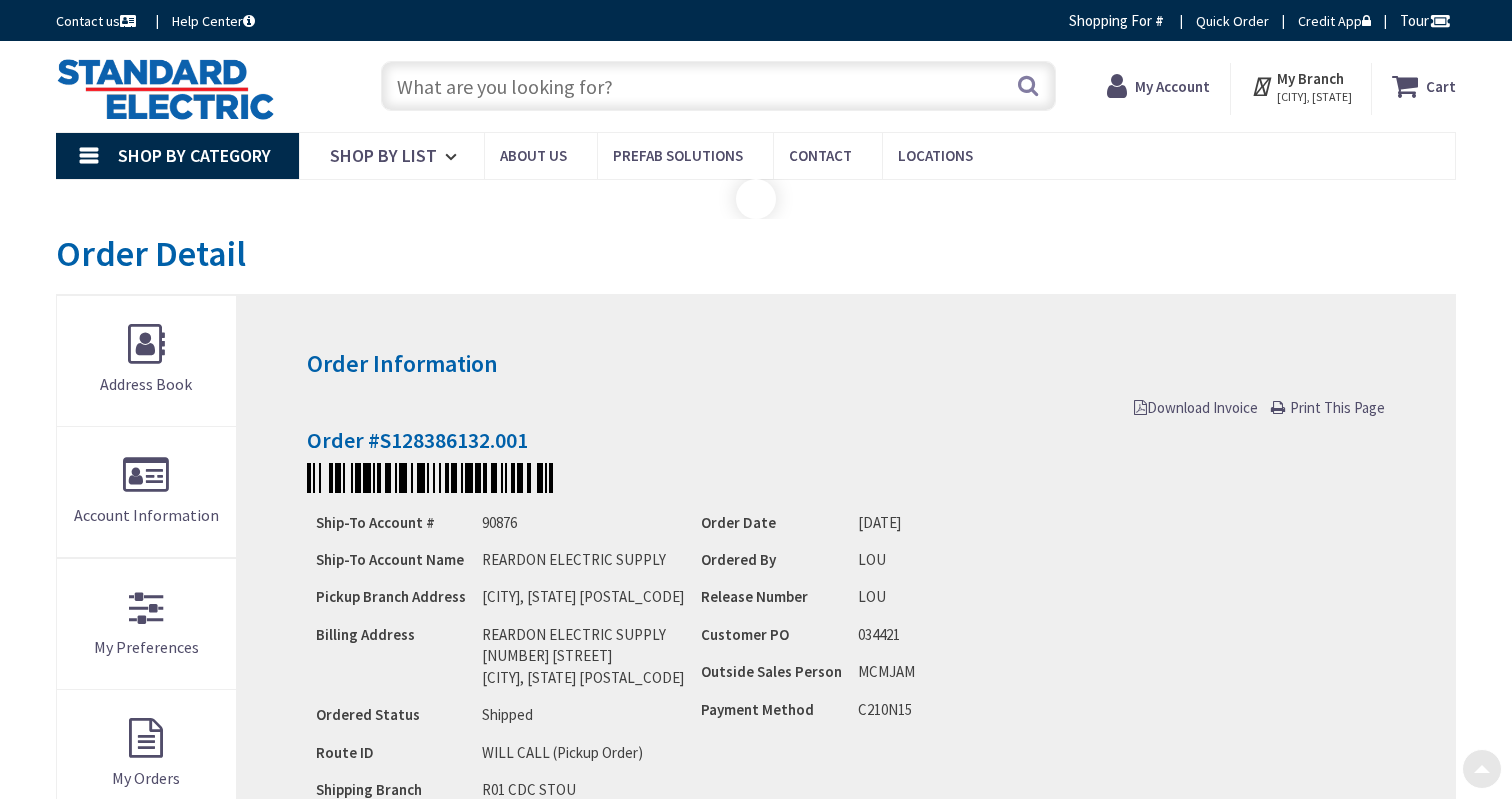 scroll, scrollTop: 612, scrollLeft: 0, axis: vertical 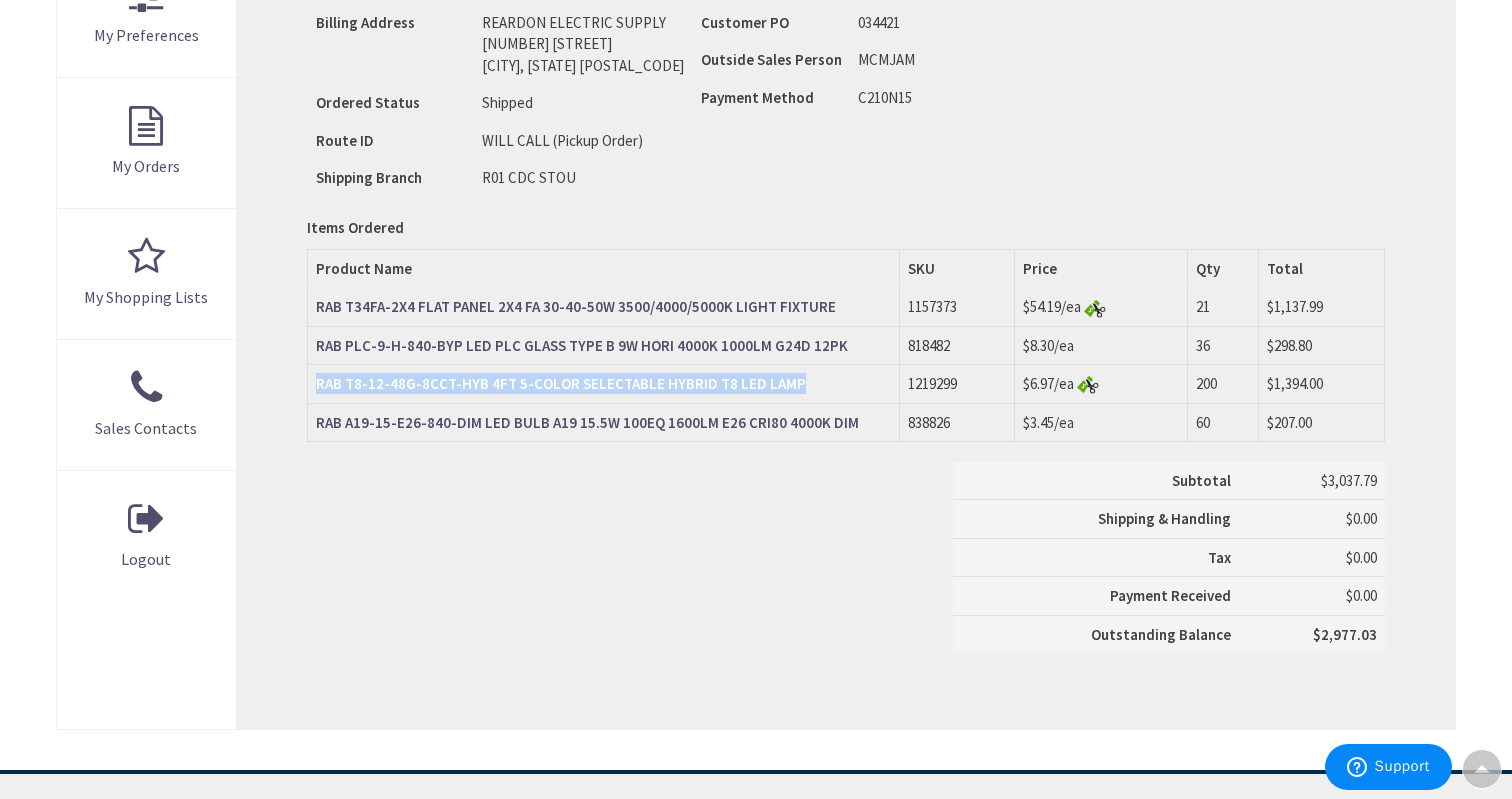 drag, startPoint x: 829, startPoint y: 380, endPoint x: 319, endPoint y: 379, distance: 510.00098 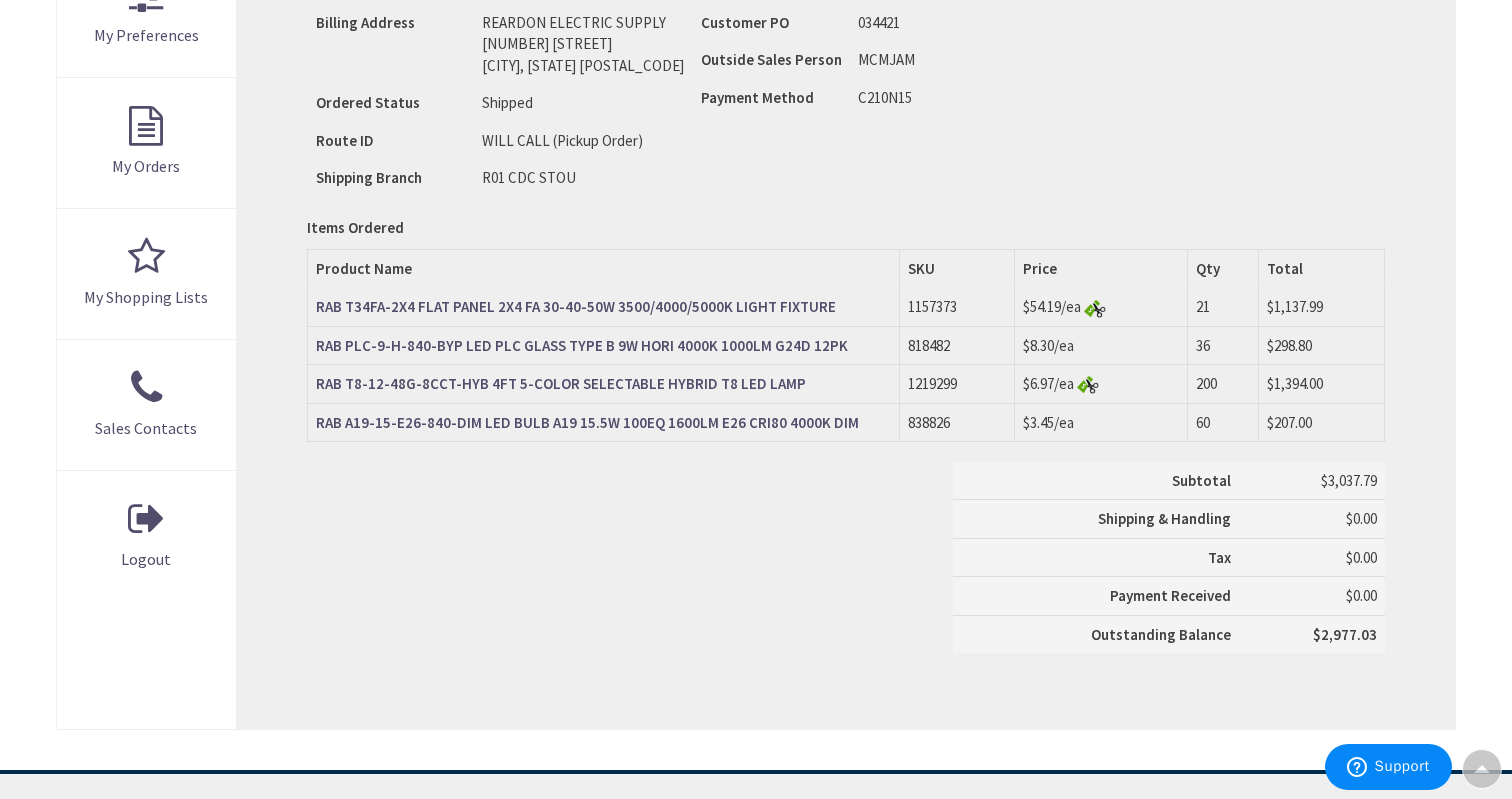 click on "Ship-To Account #
90876
Ship-To Account Name
REARDON ELECTRIC SUPPLY
Pickup Branch Address
WEST ROXBURY, MA 02132-5103
Billing Address Ordered Status" at bounding box center (846, 44) 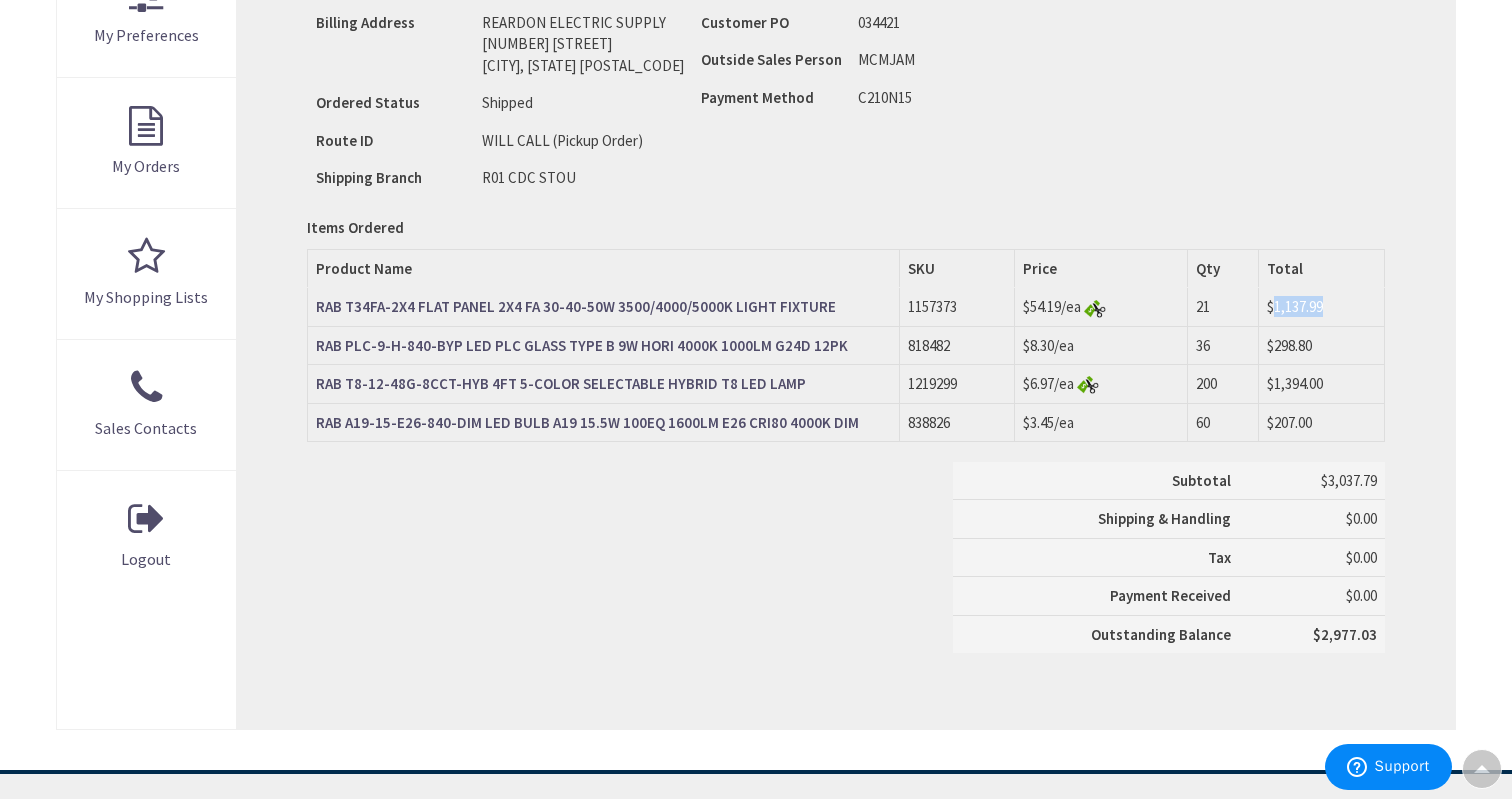 click on "$1,137.99" at bounding box center [1295, 306] 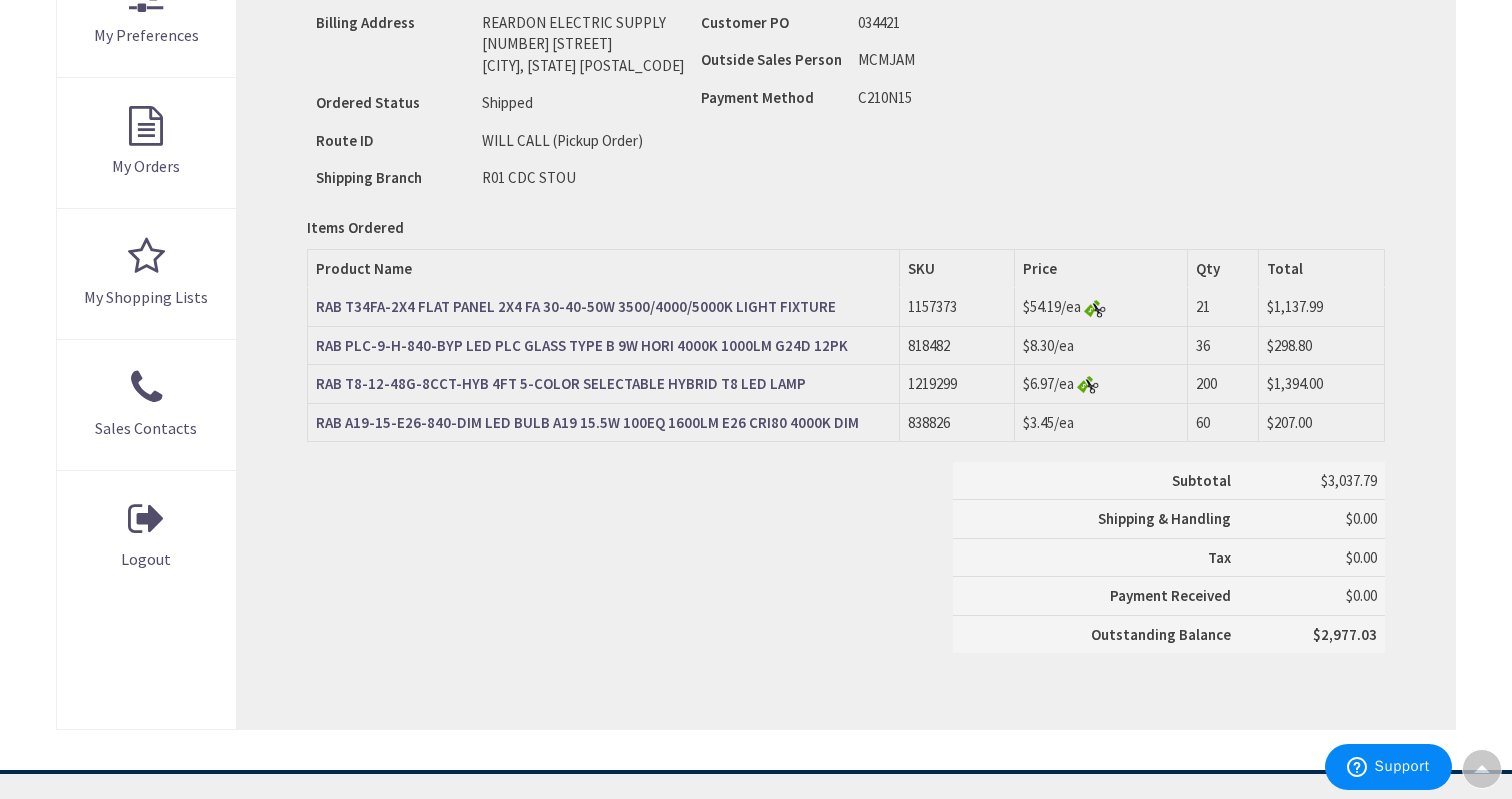 click on "$1,394.00" at bounding box center [1295, 383] 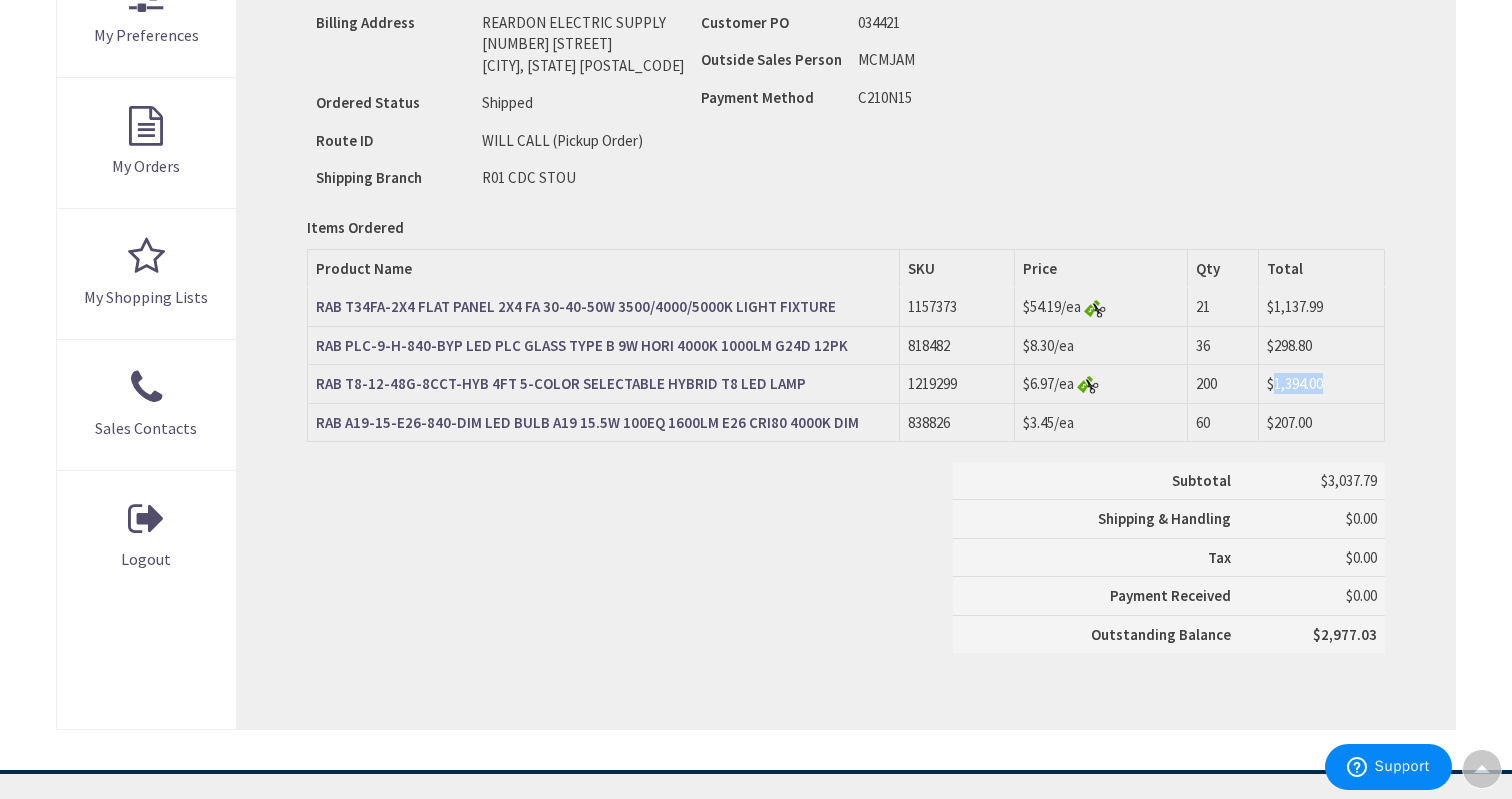 click on "$1,394.00" at bounding box center (1295, 383) 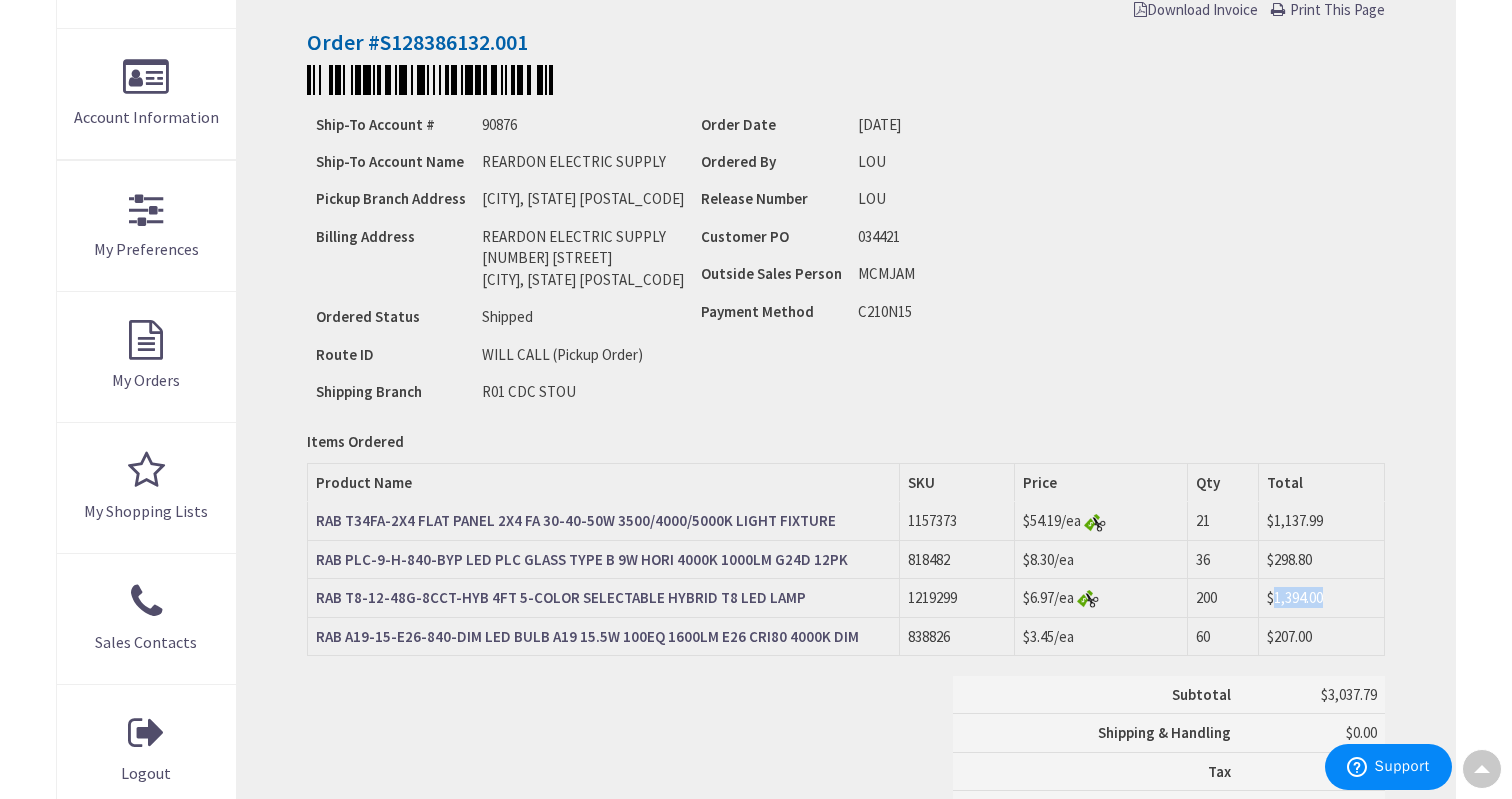 scroll, scrollTop: 0, scrollLeft: 0, axis: both 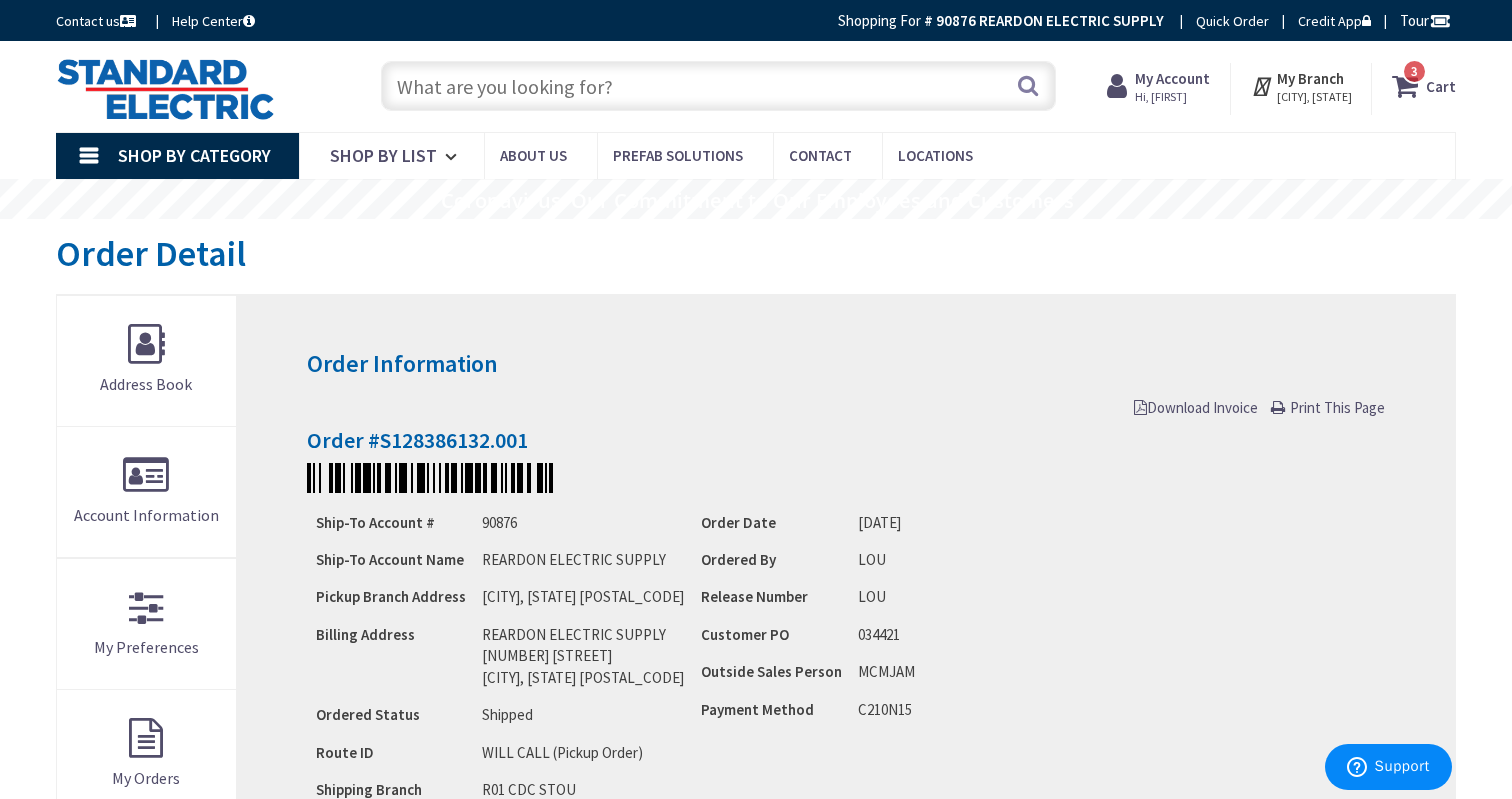 click on "Shop By Category" at bounding box center [194, 155] 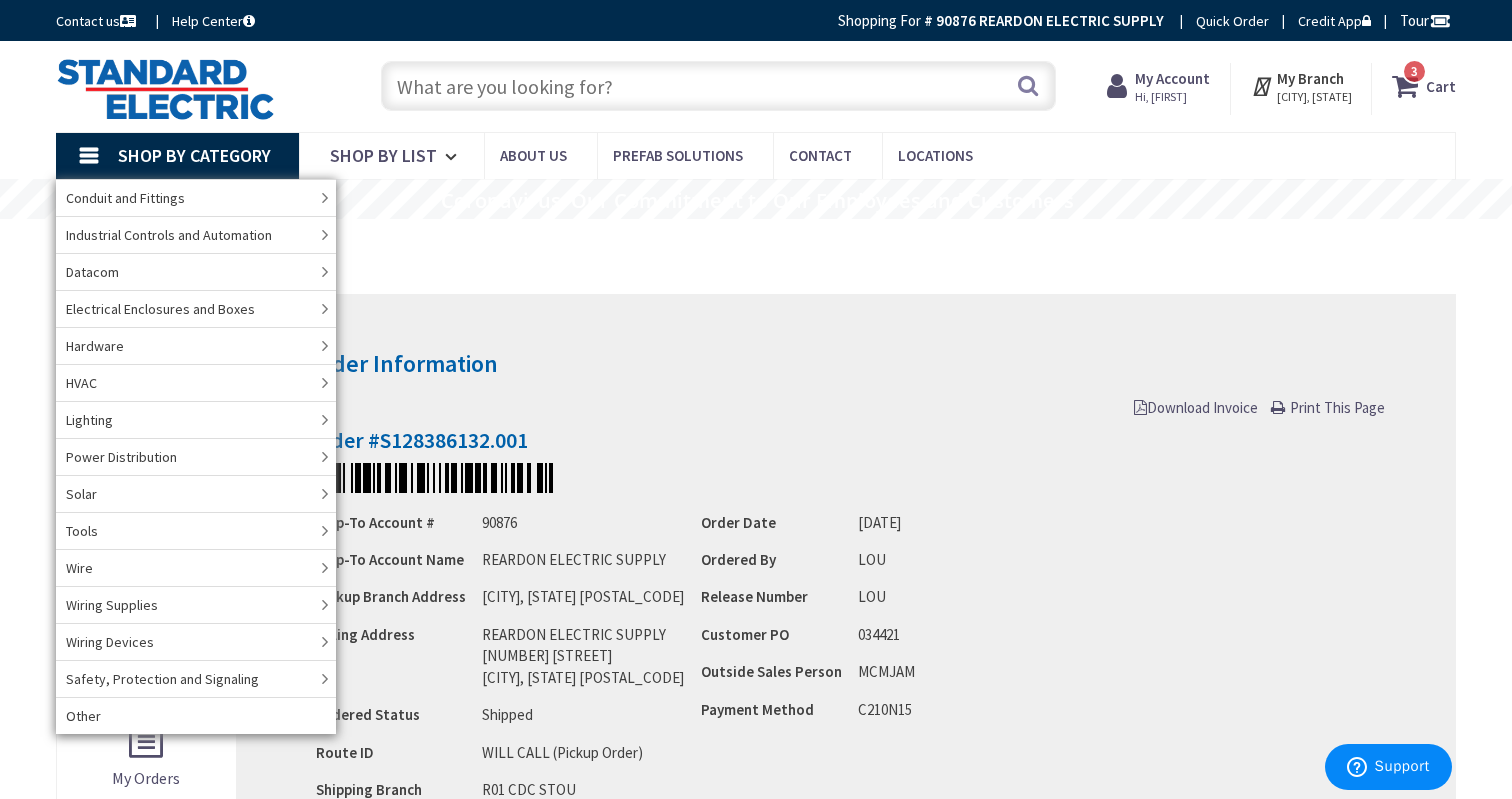 click at bounding box center [165, 89] 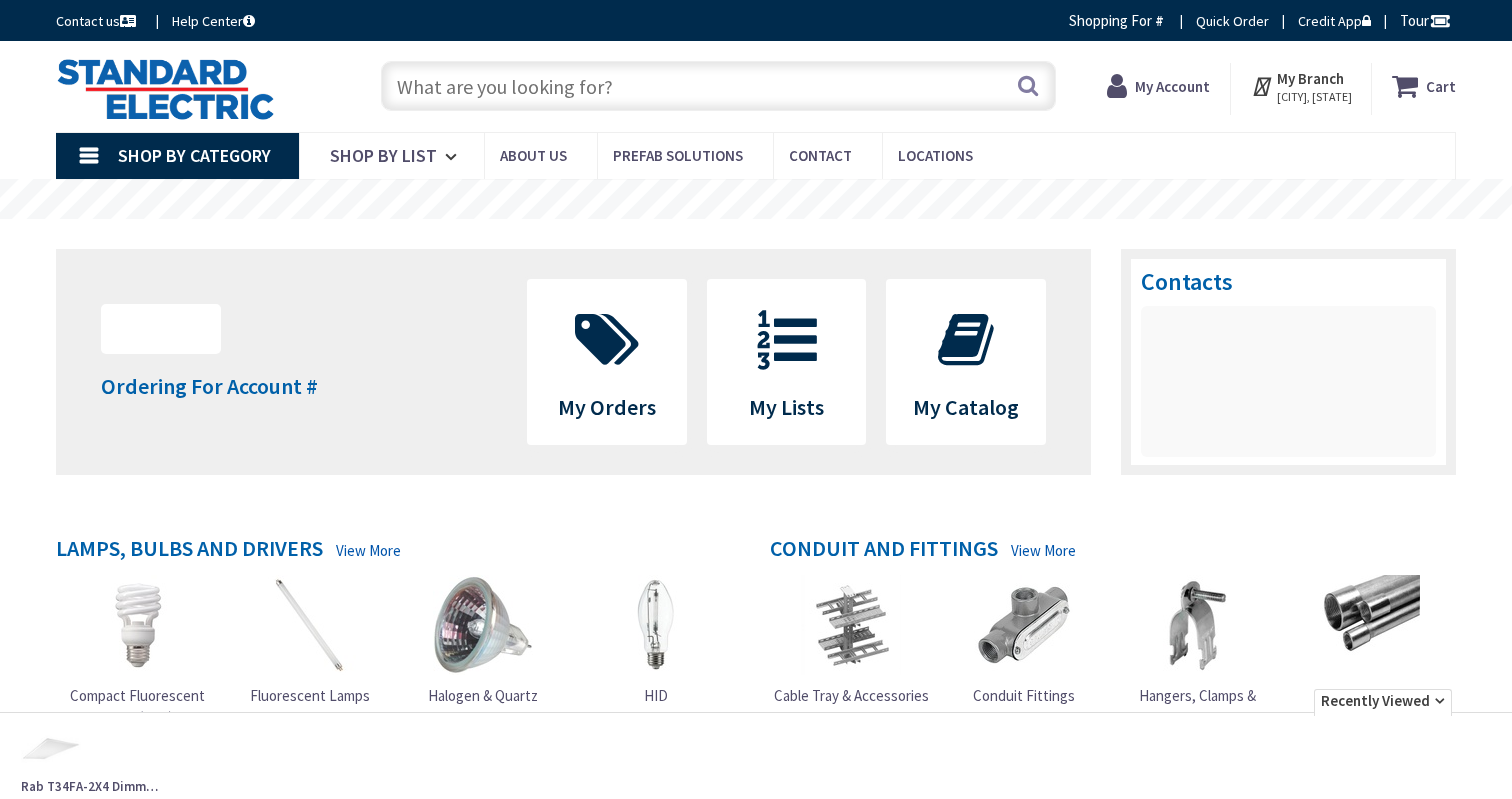 scroll, scrollTop: 0, scrollLeft: 0, axis: both 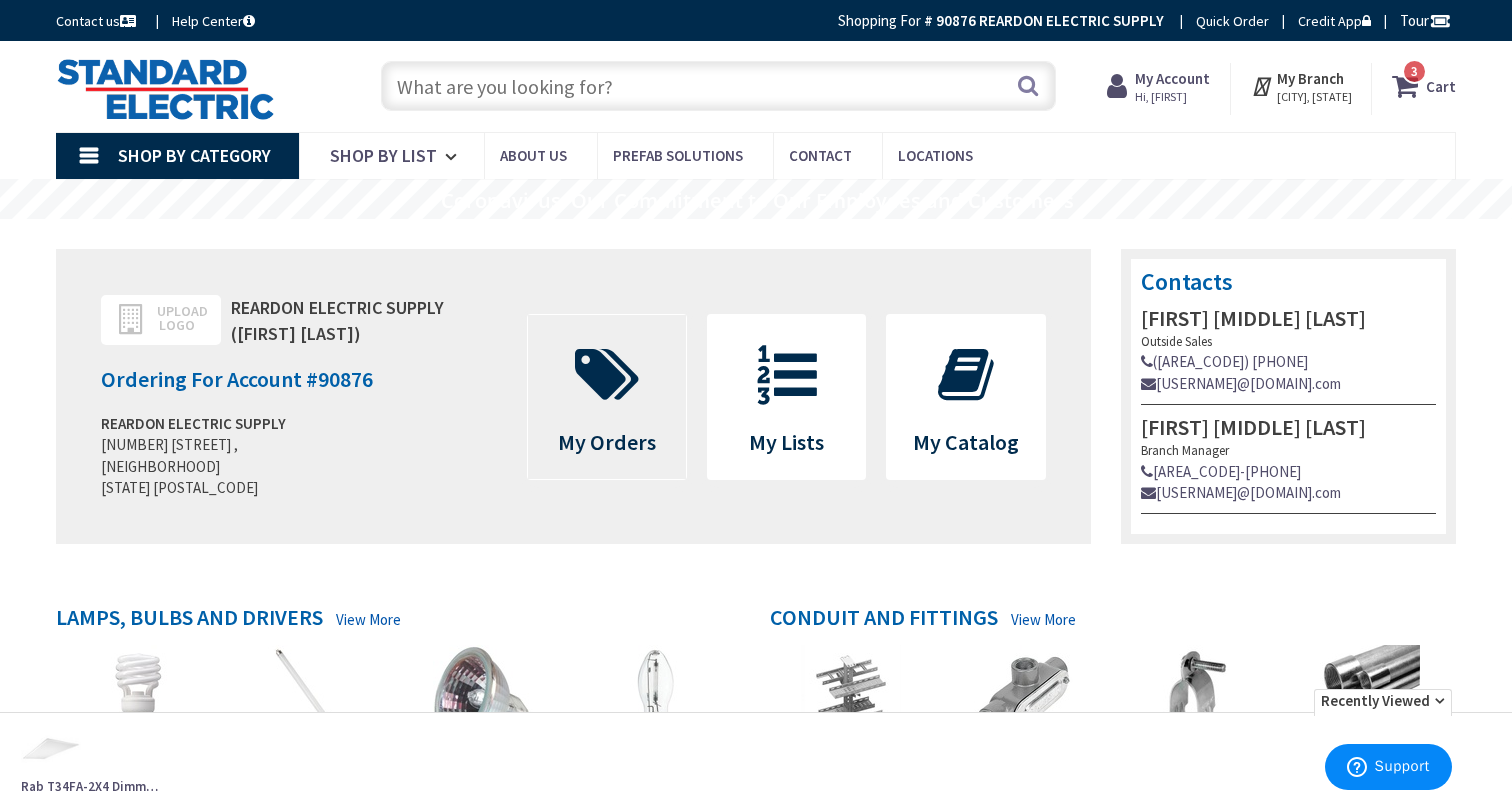 click at bounding box center (607, 375) 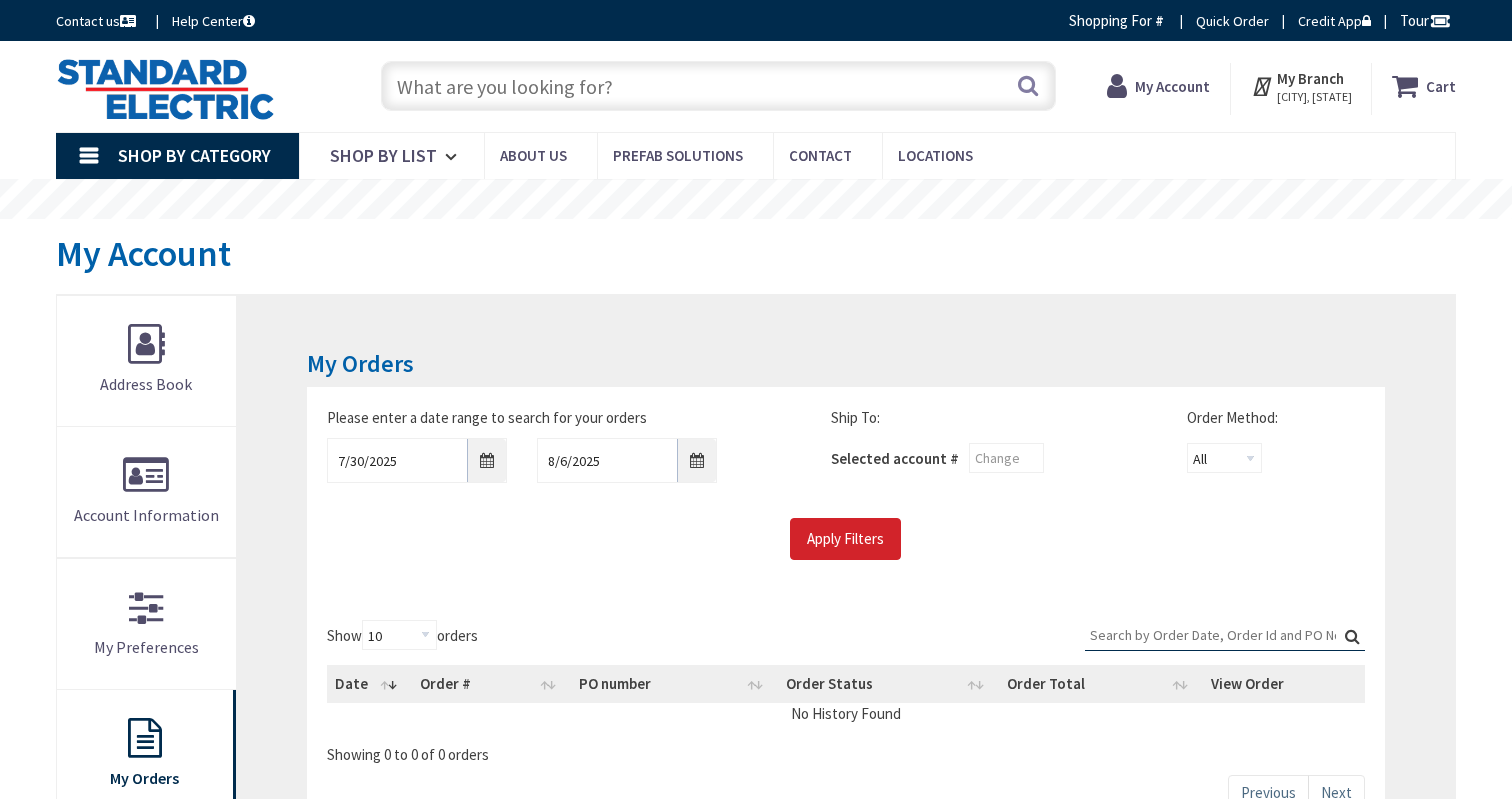 scroll, scrollTop: 0, scrollLeft: 0, axis: both 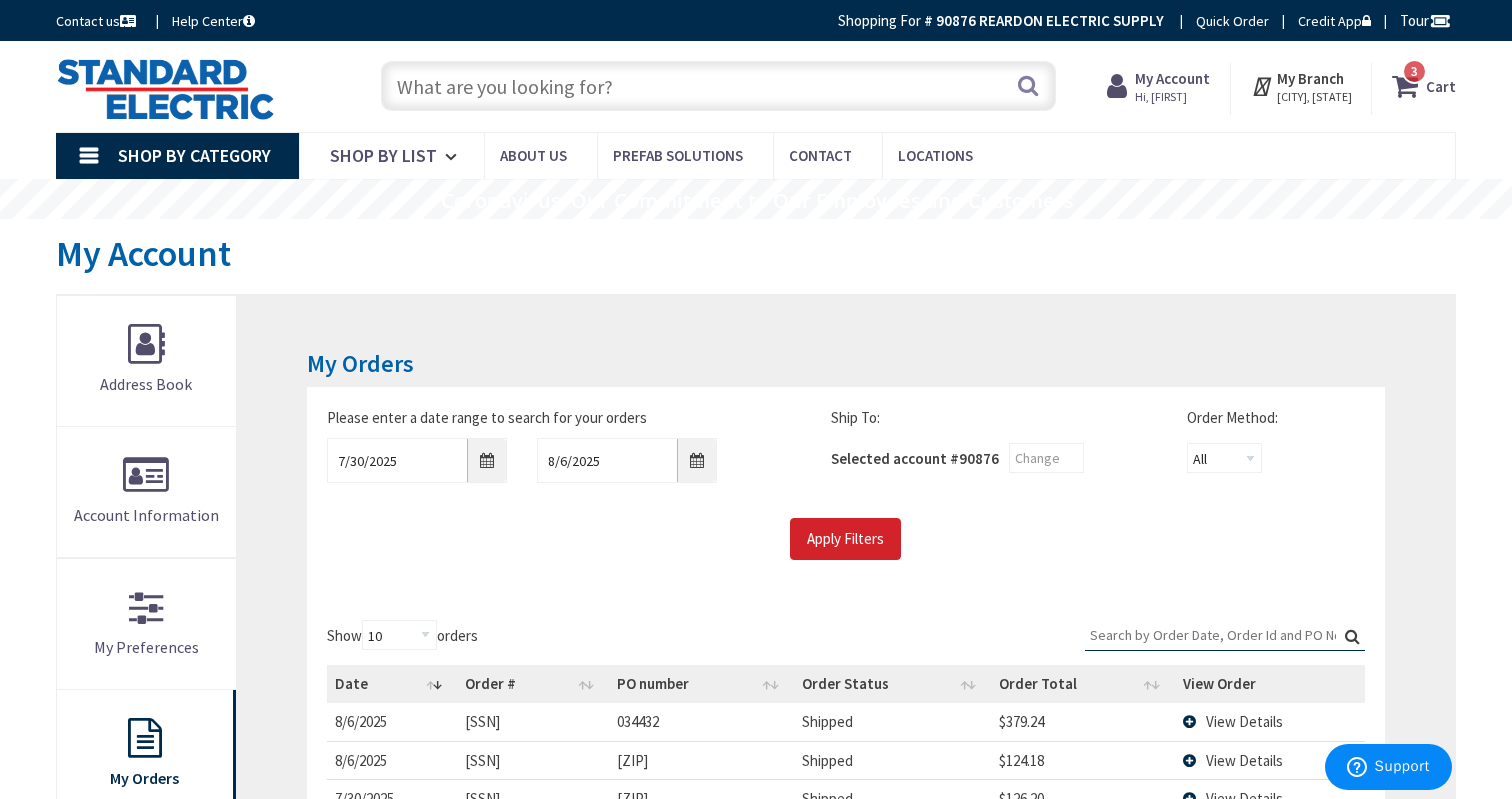 click on "My Account" at bounding box center (756, 256) 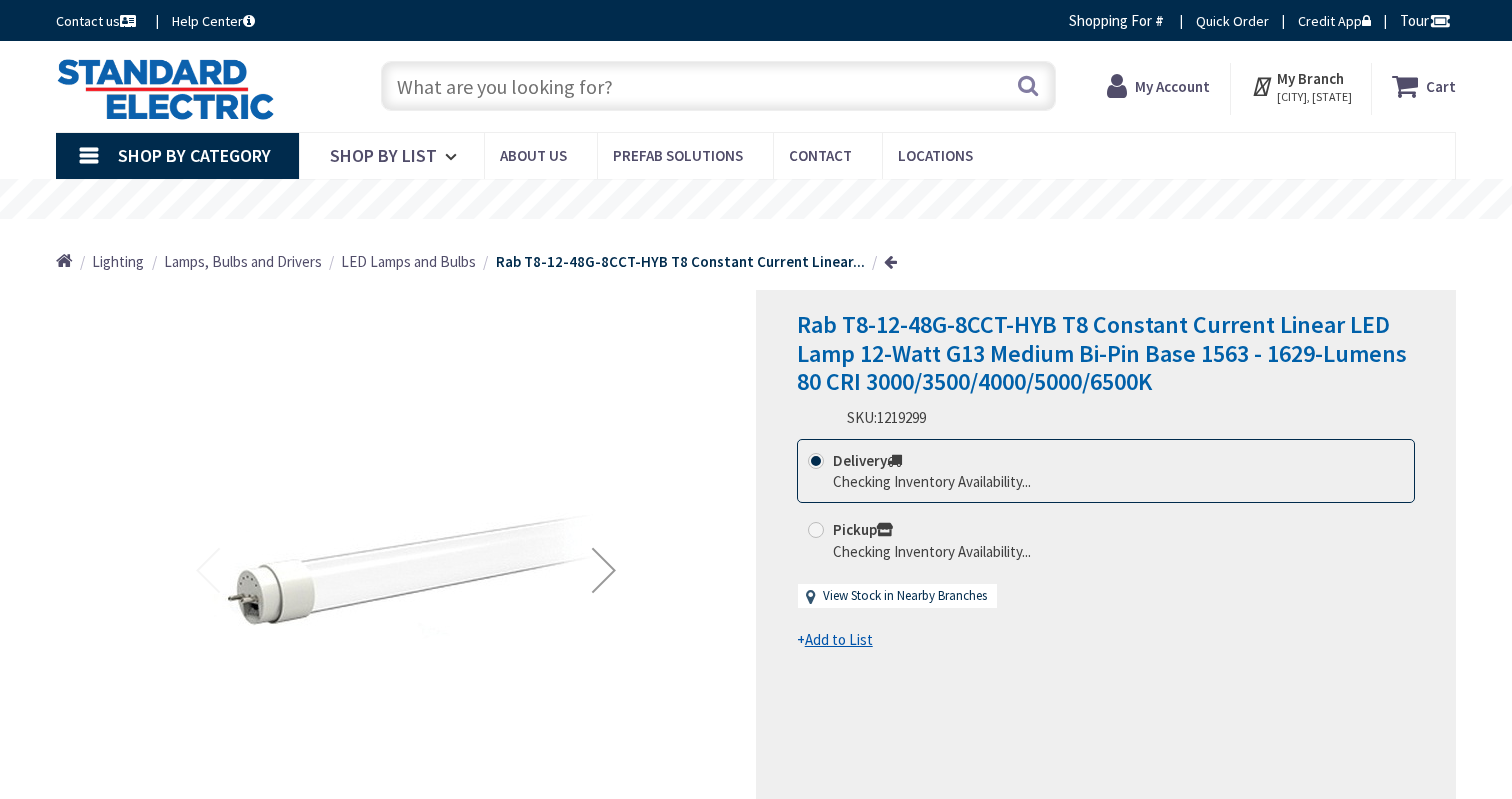 scroll, scrollTop: 0, scrollLeft: 0, axis: both 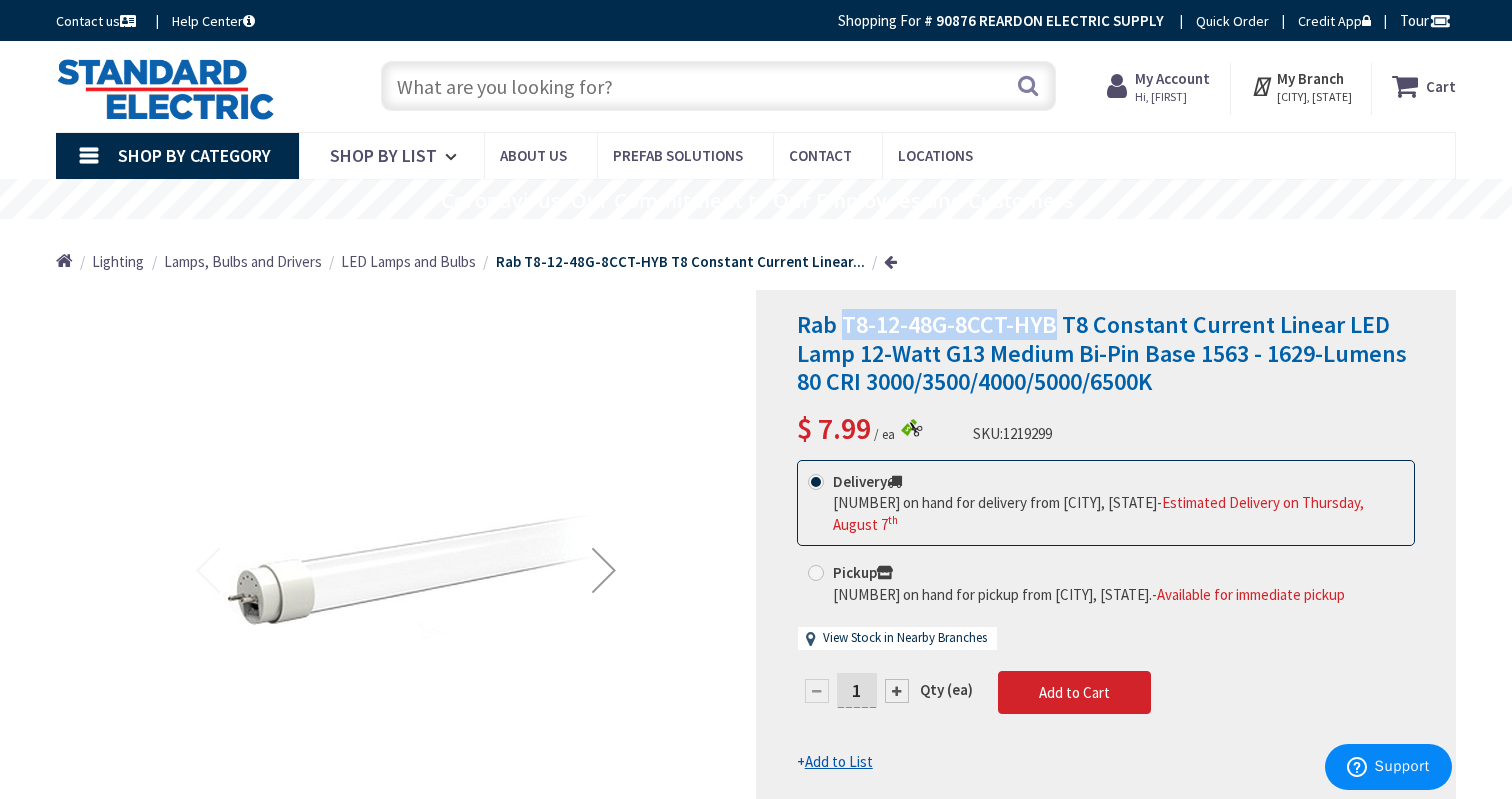 drag, startPoint x: 1054, startPoint y: 323, endPoint x: 844, endPoint y: 328, distance: 210.05951 